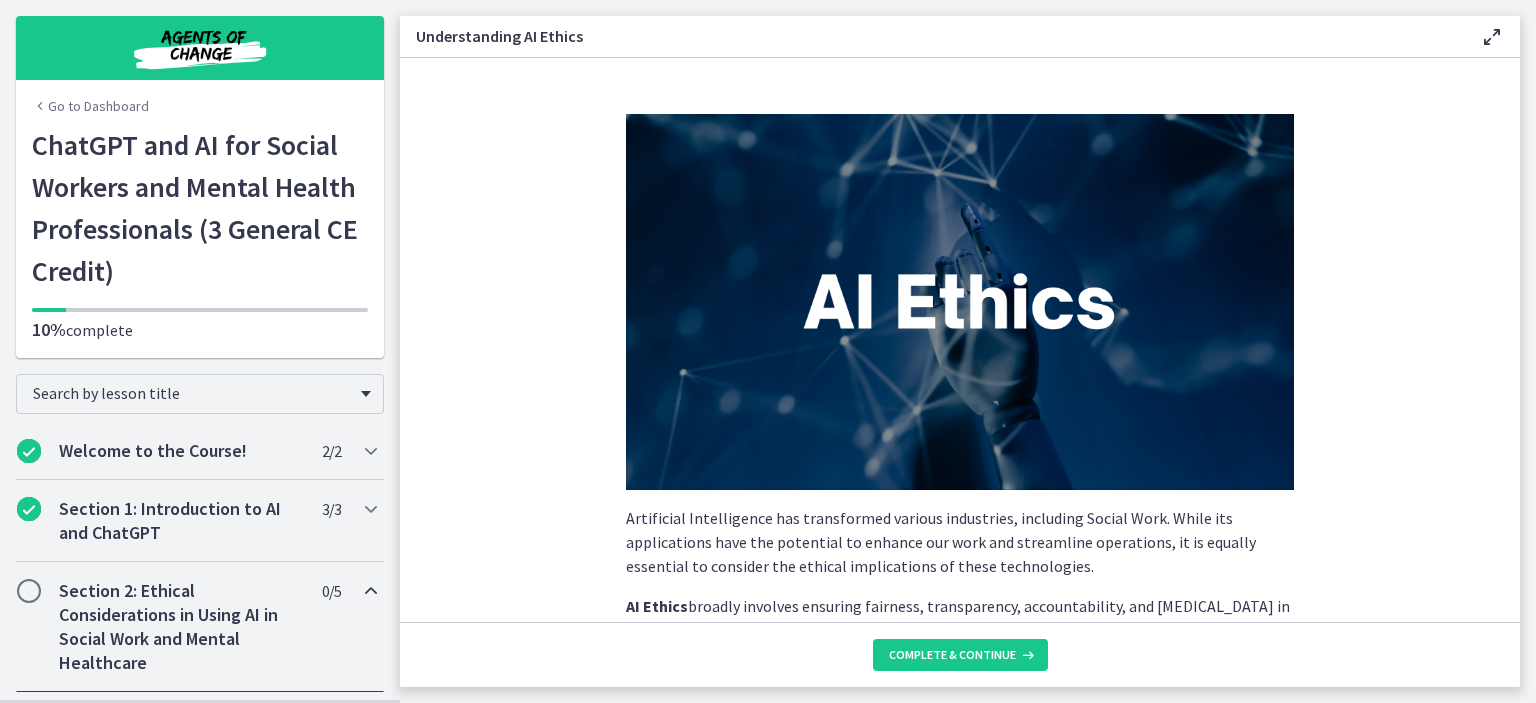 scroll, scrollTop: 0, scrollLeft: 0, axis: both 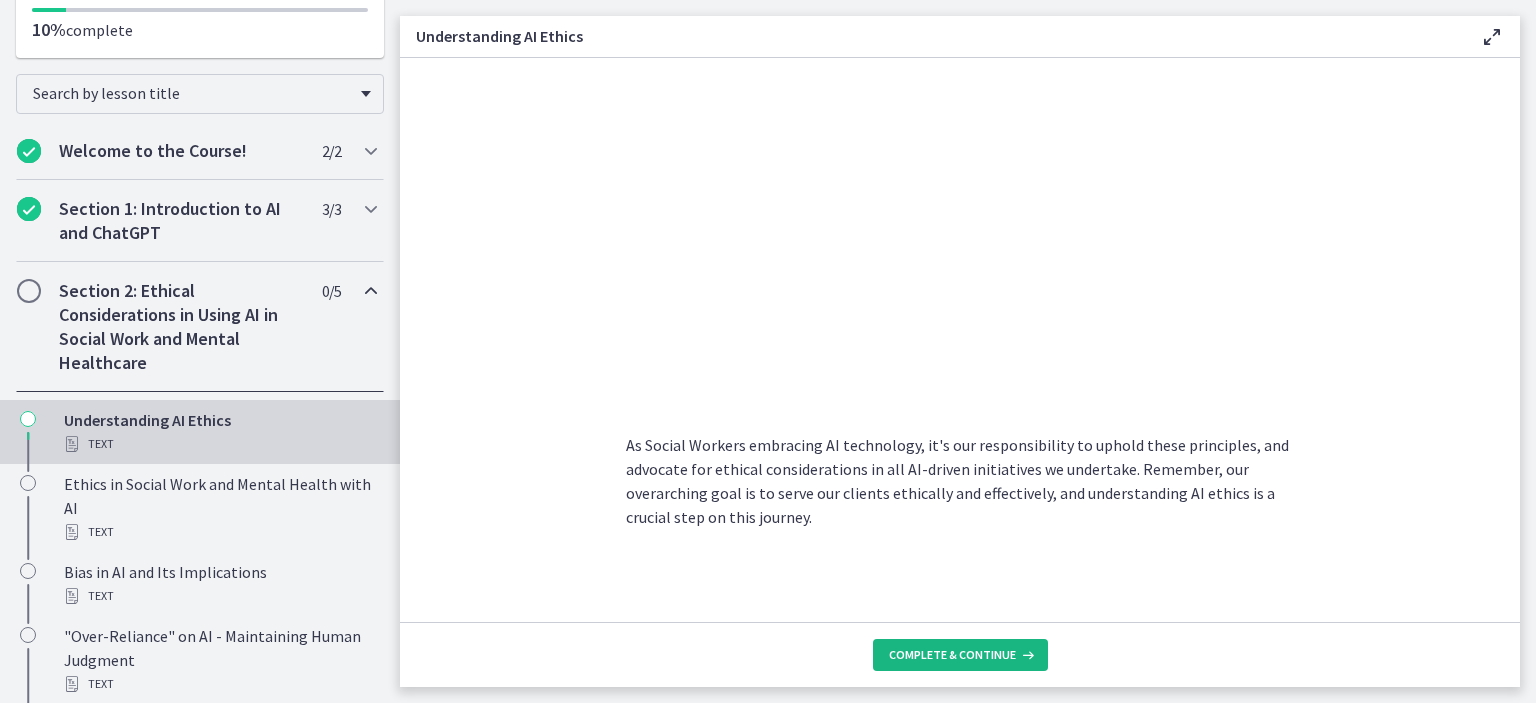click on "Complete & continue" at bounding box center [952, 655] 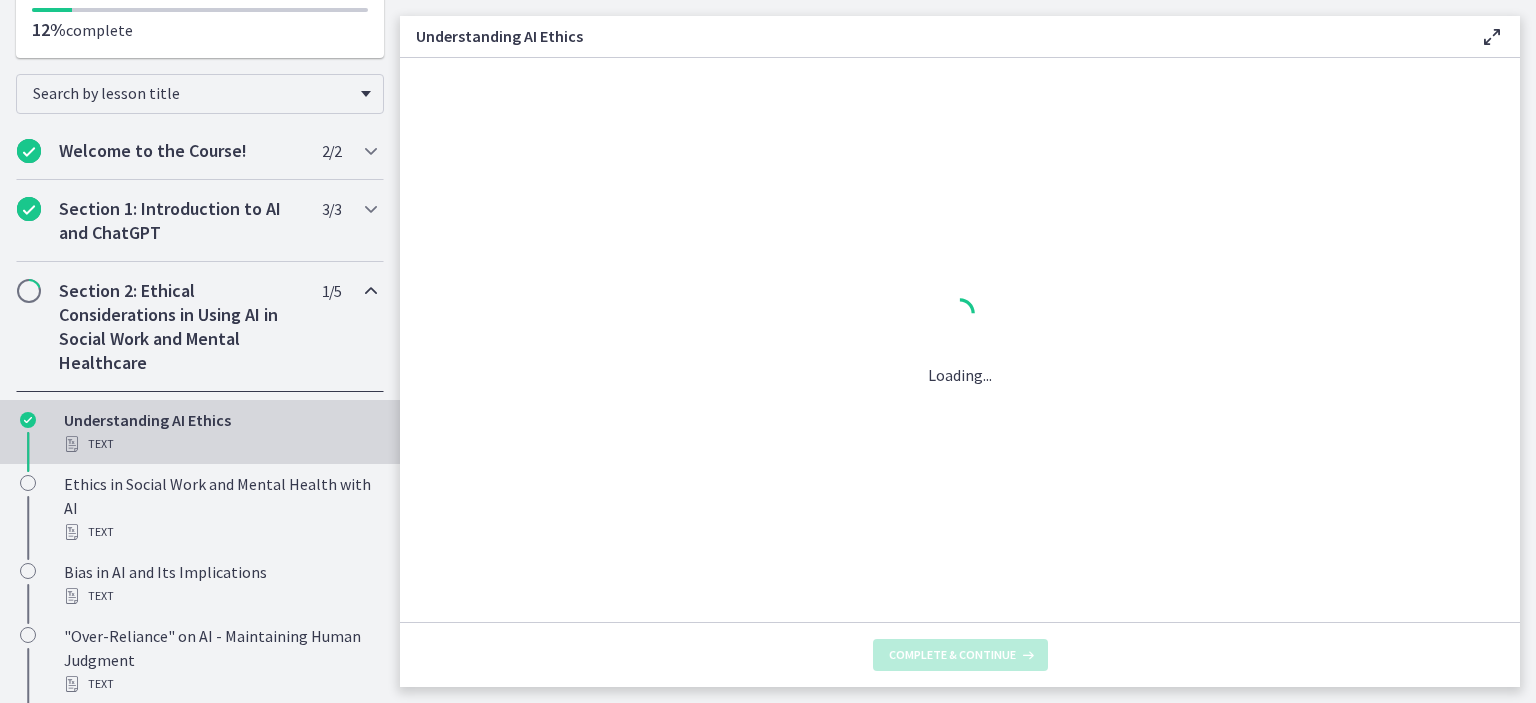 scroll, scrollTop: 0, scrollLeft: 0, axis: both 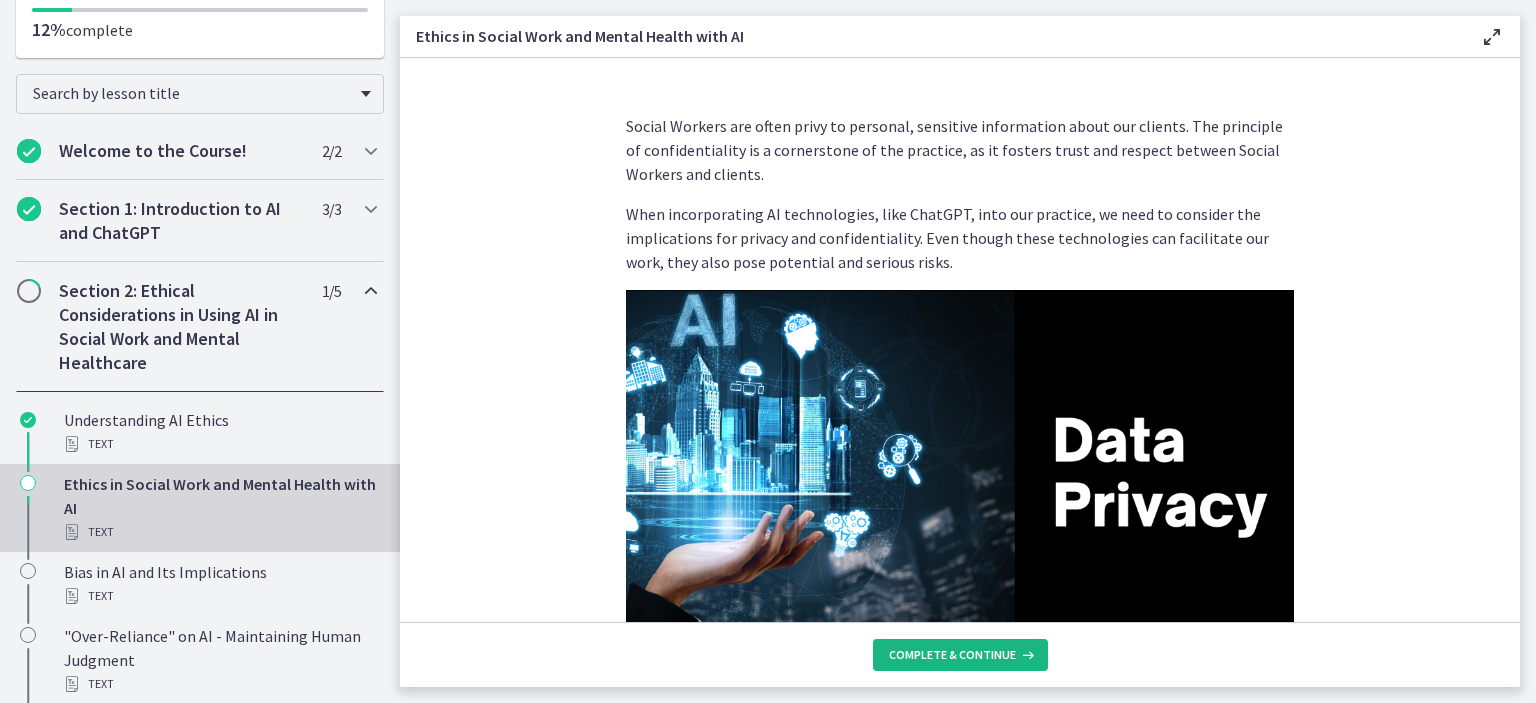 click on "Complete & continue" at bounding box center [952, 655] 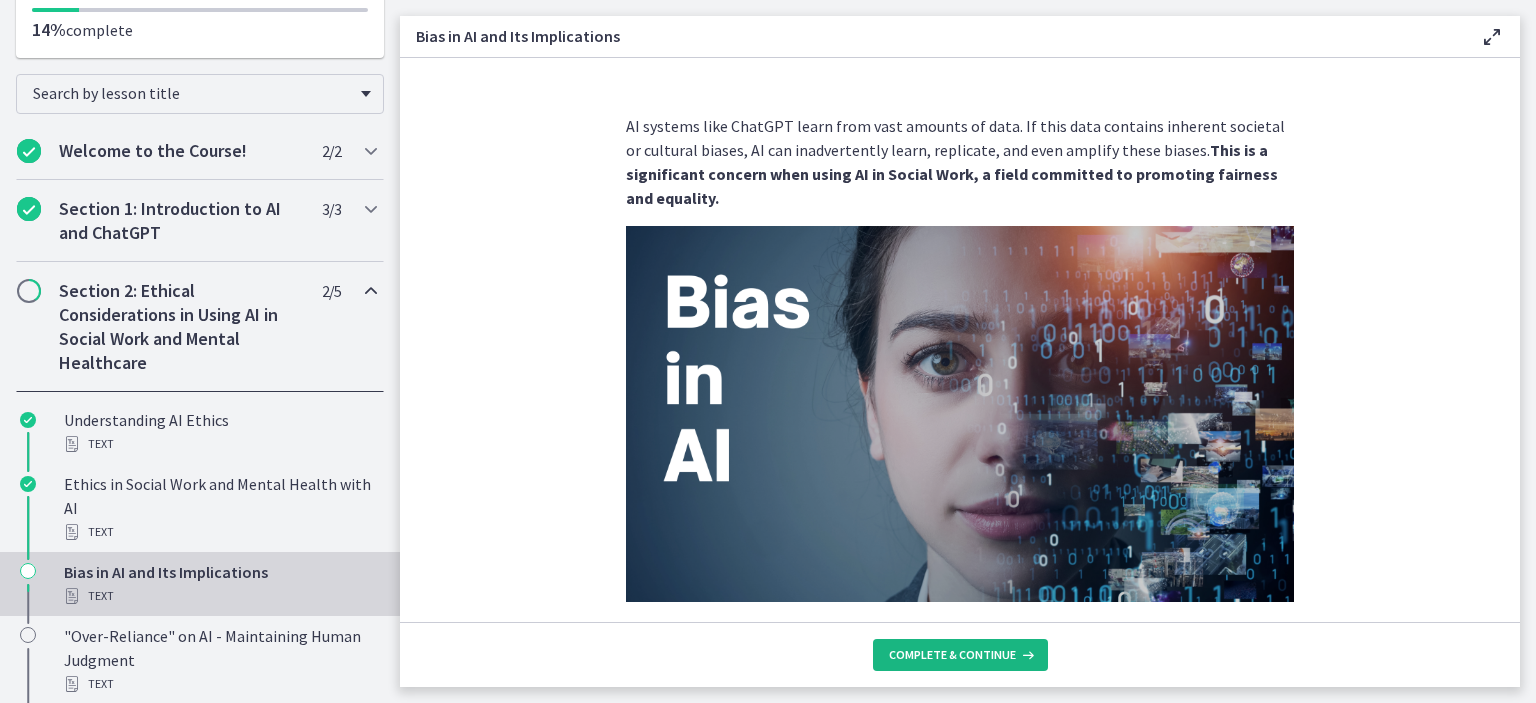 click on "Complete & continue" at bounding box center (952, 655) 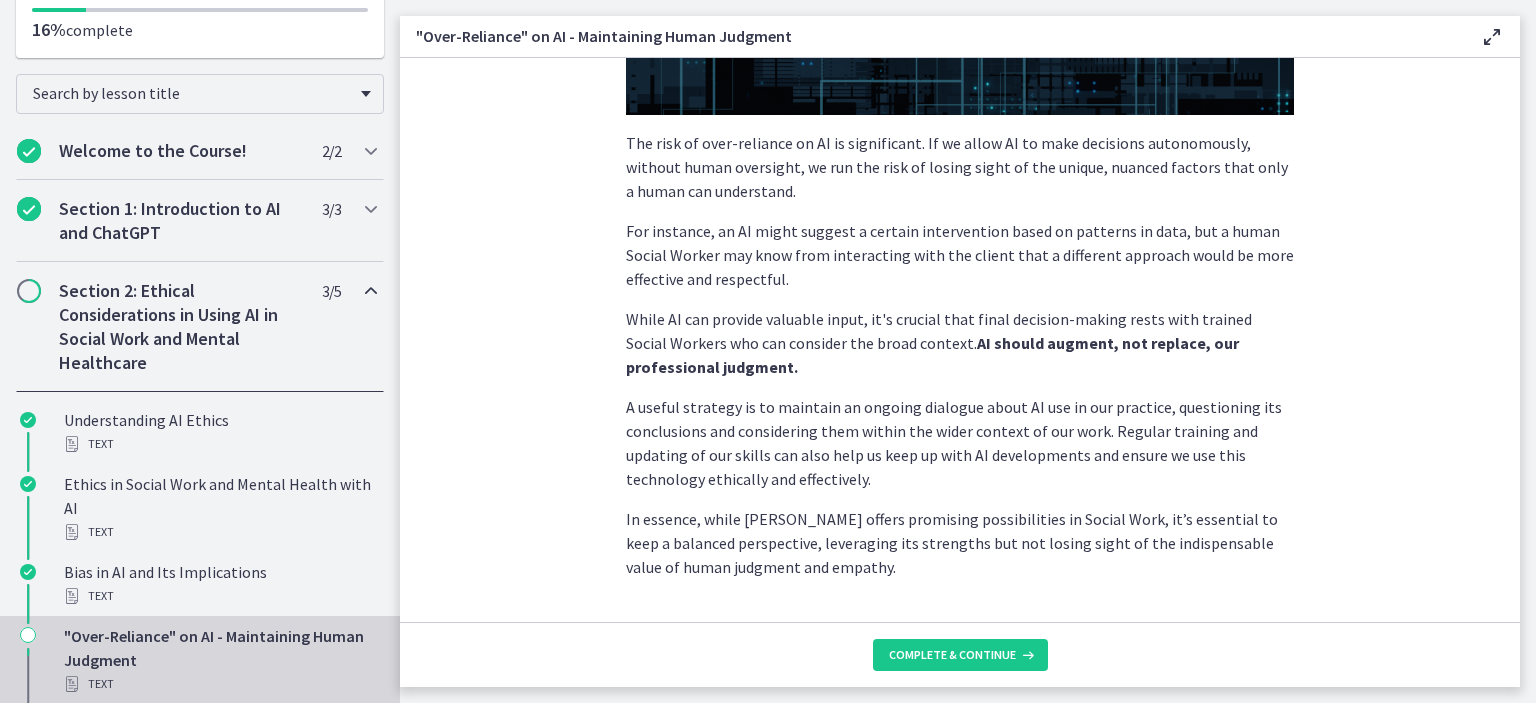 scroll, scrollTop: 528, scrollLeft: 0, axis: vertical 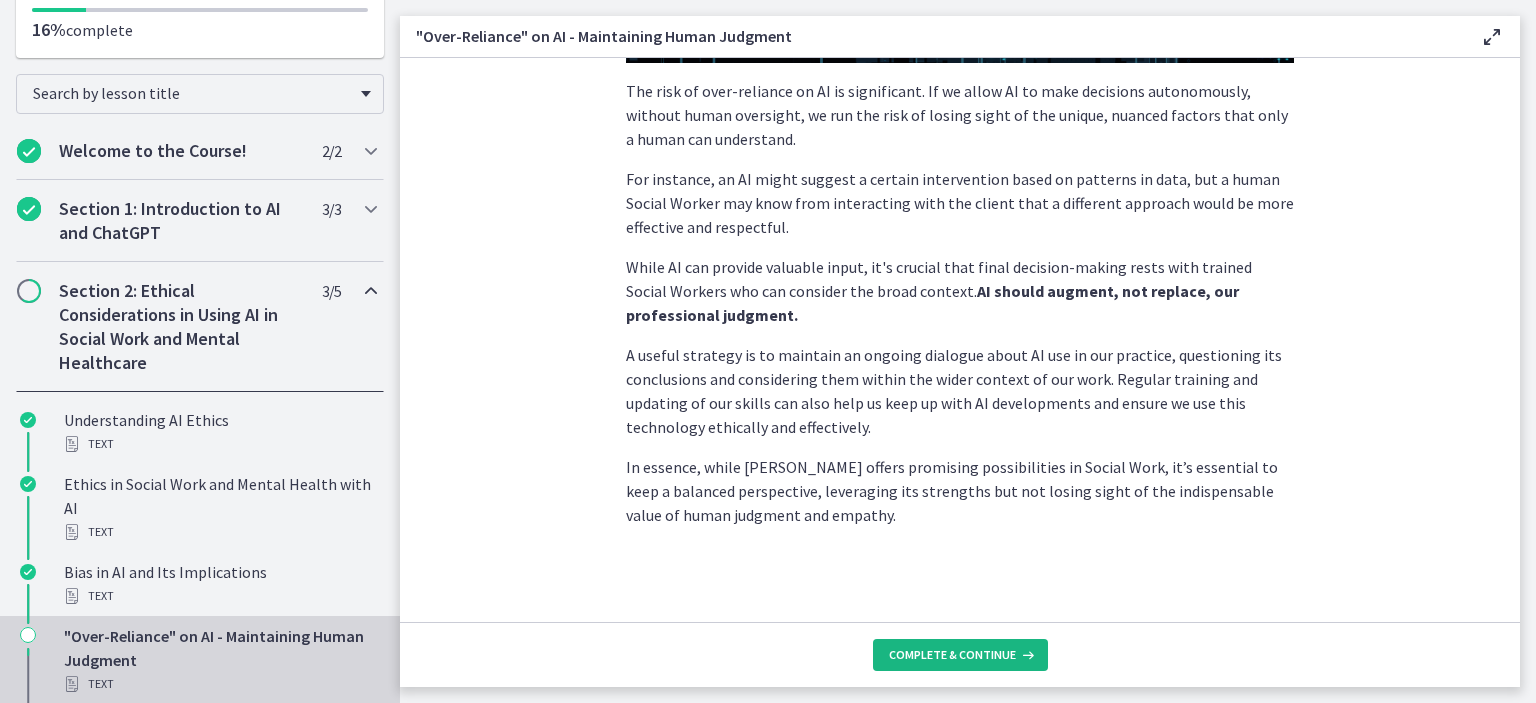 click on "Complete & continue" at bounding box center (952, 655) 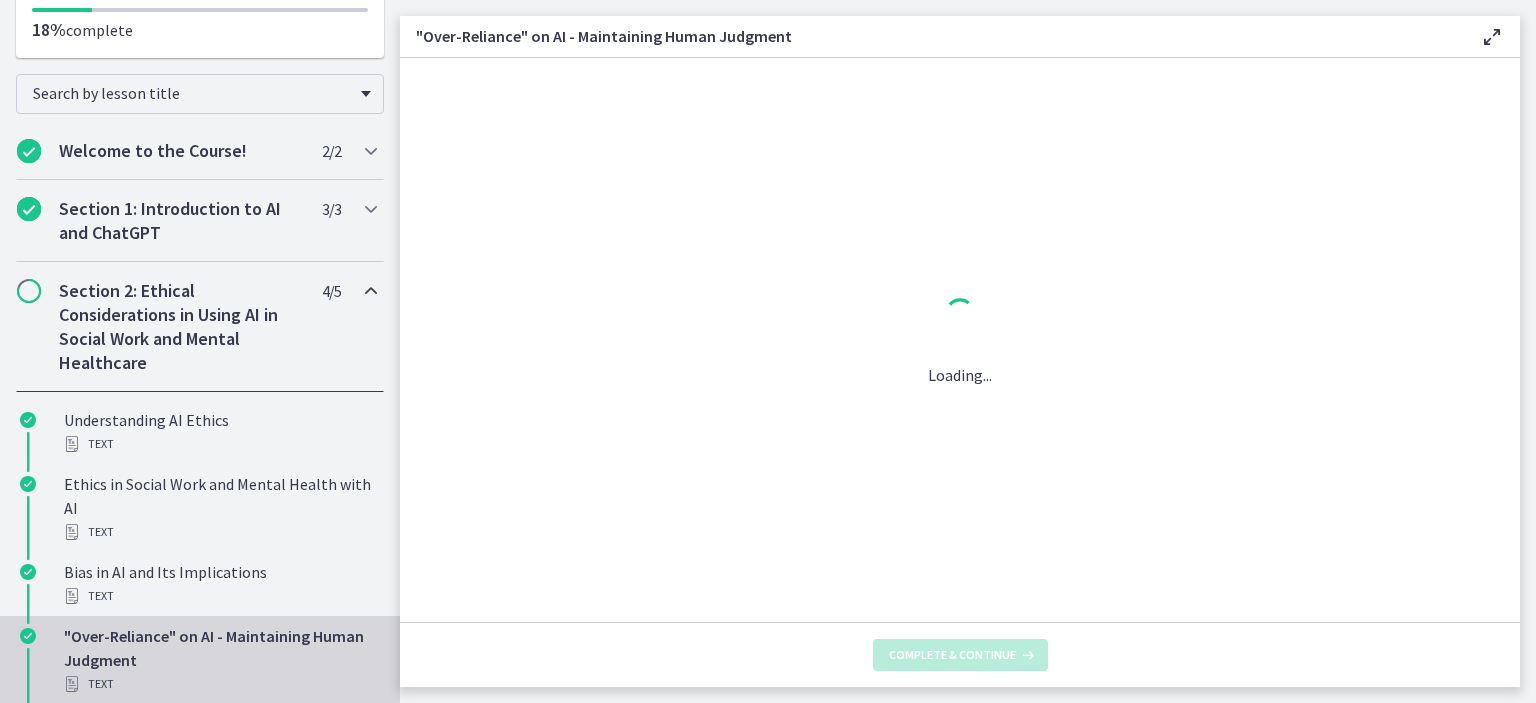 scroll, scrollTop: 0, scrollLeft: 0, axis: both 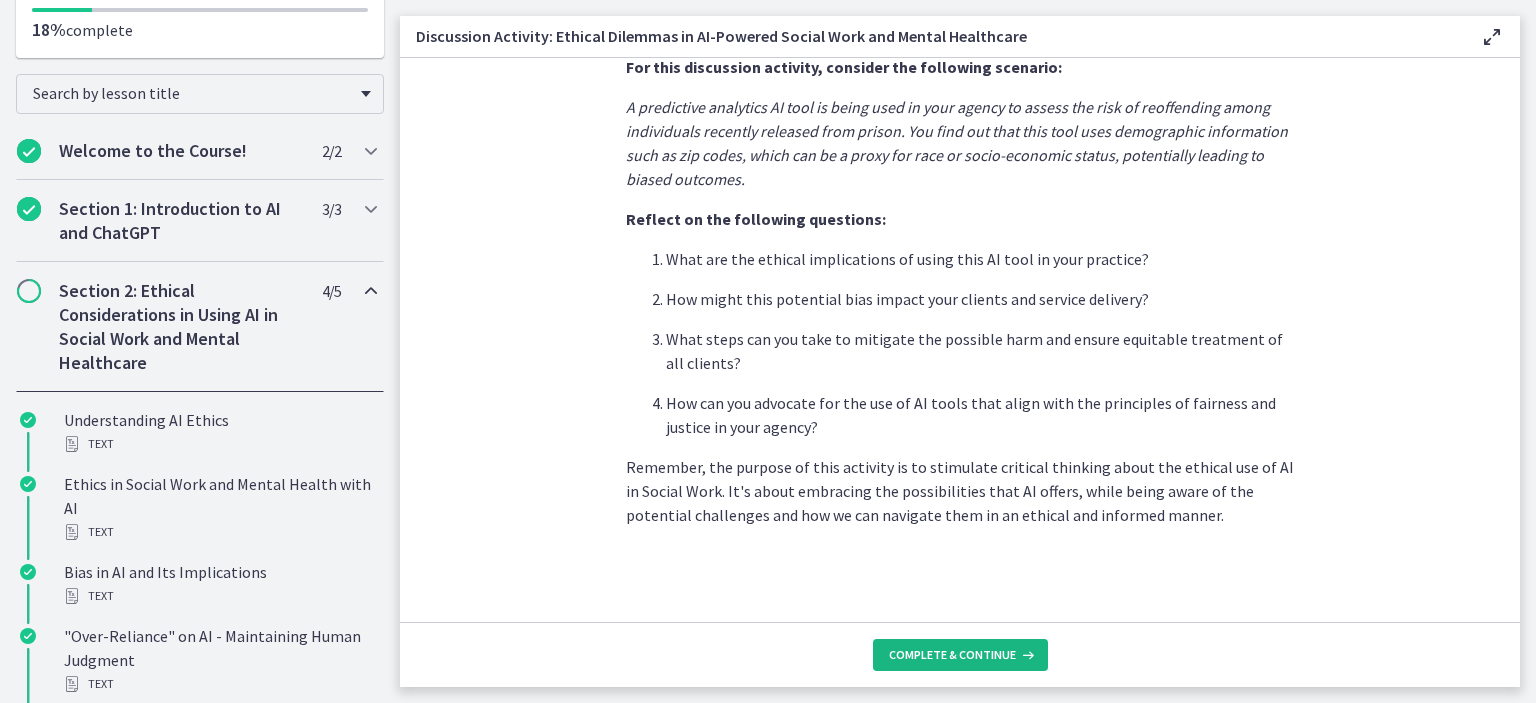 click on "Complete & continue" at bounding box center [952, 655] 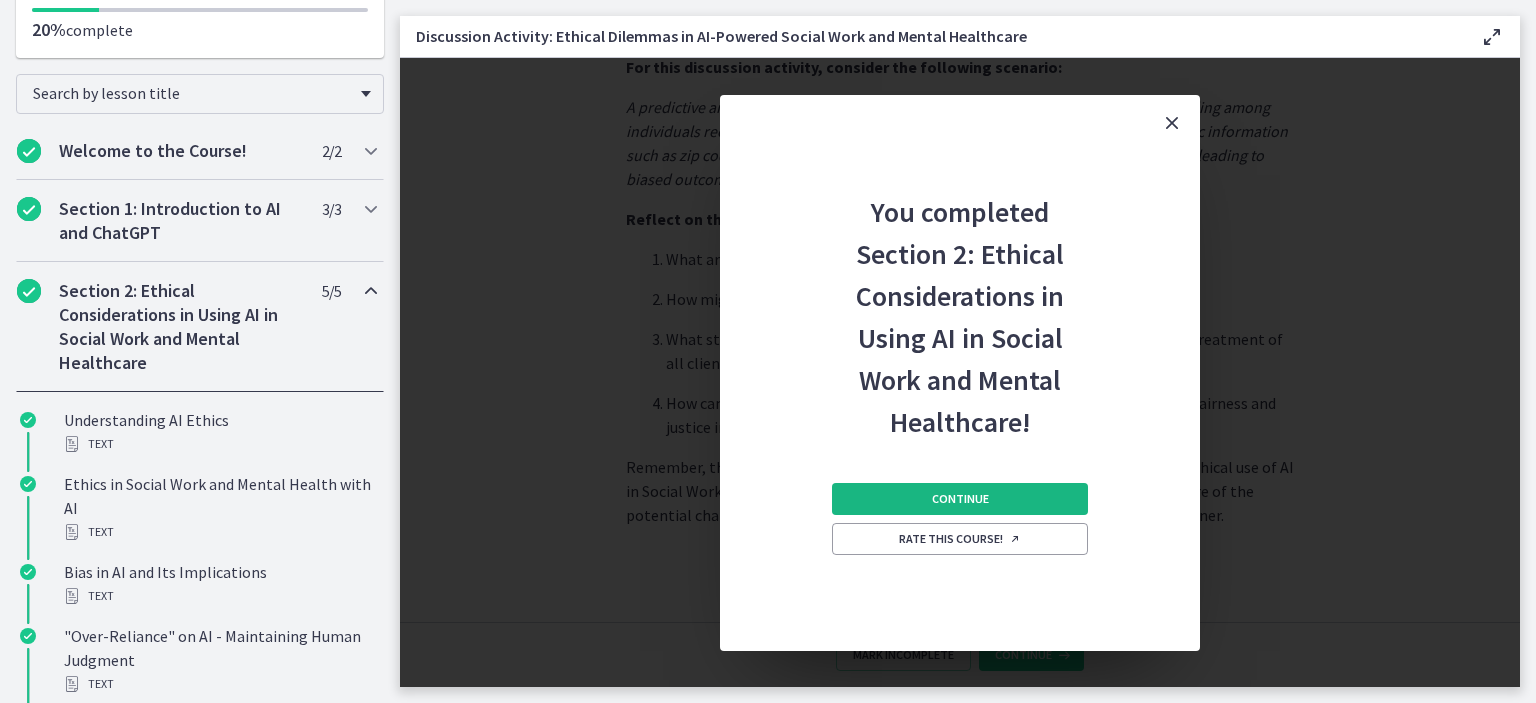 click on "Continue" at bounding box center (960, 499) 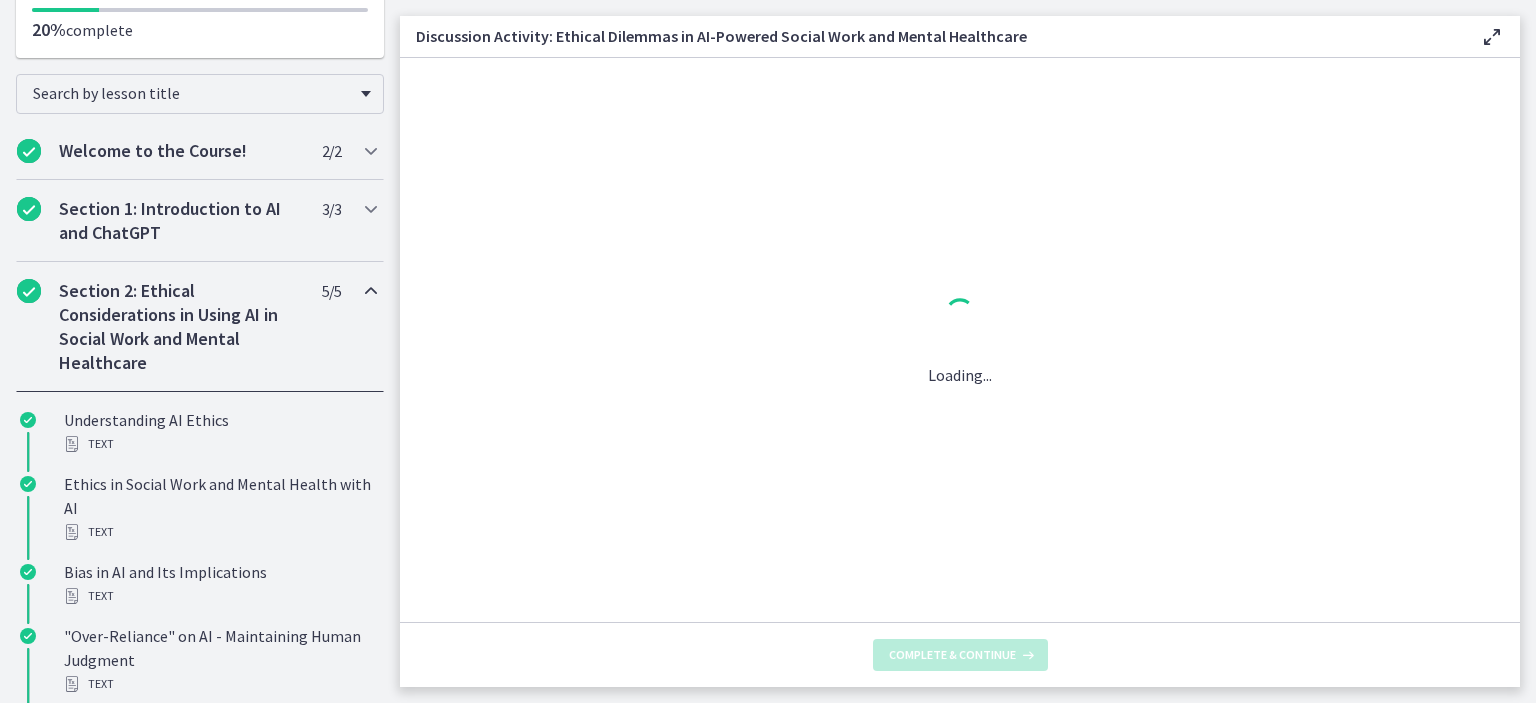 scroll, scrollTop: 0, scrollLeft: 0, axis: both 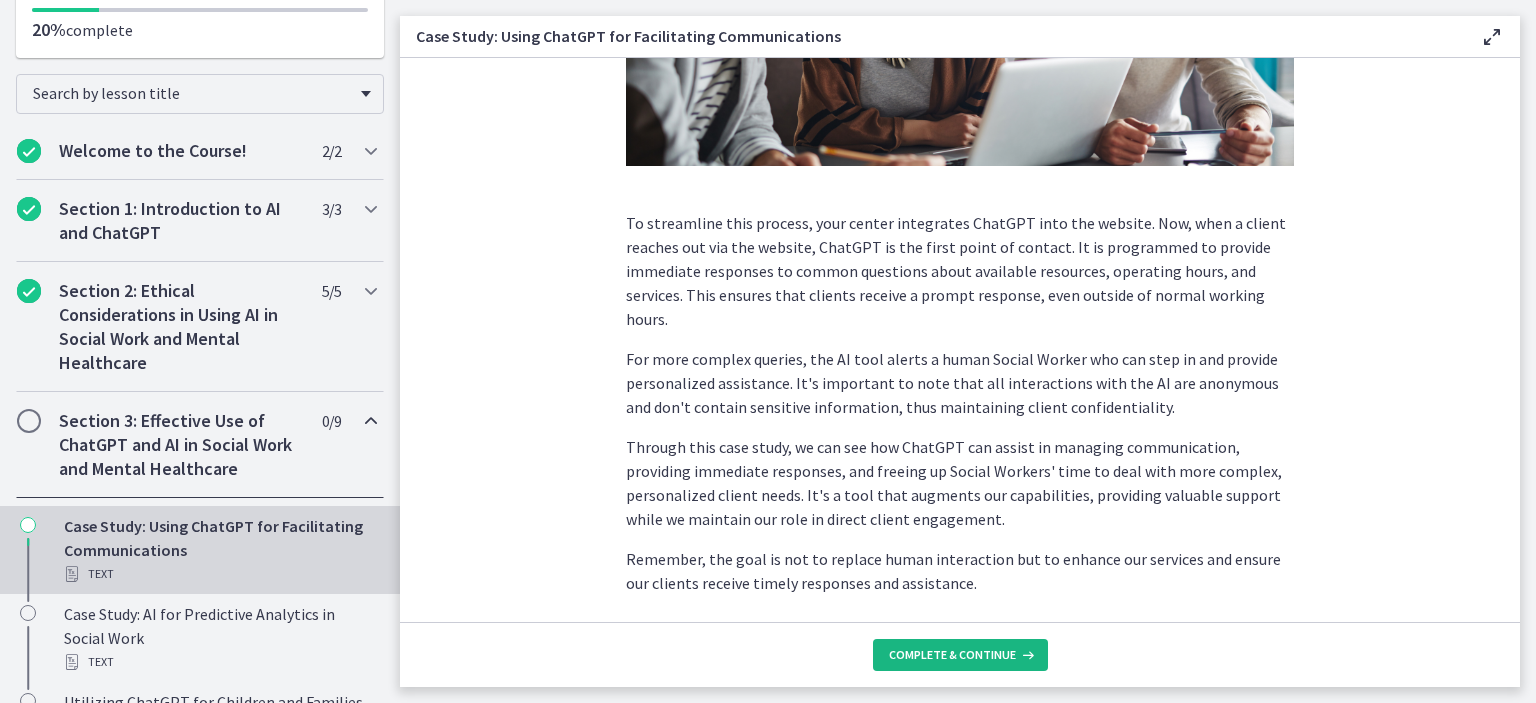 click on "Complete & continue" at bounding box center [960, 655] 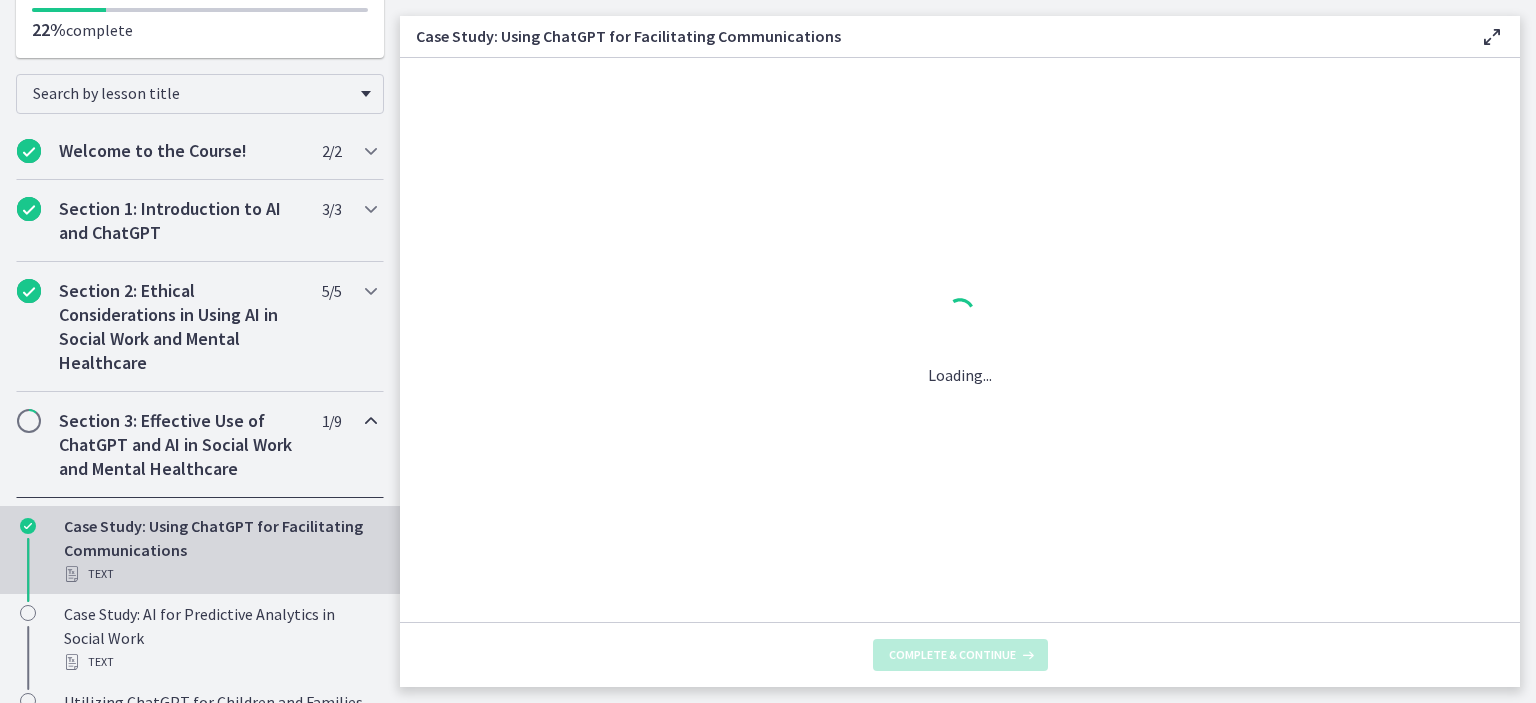 scroll, scrollTop: 0, scrollLeft: 0, axis: both 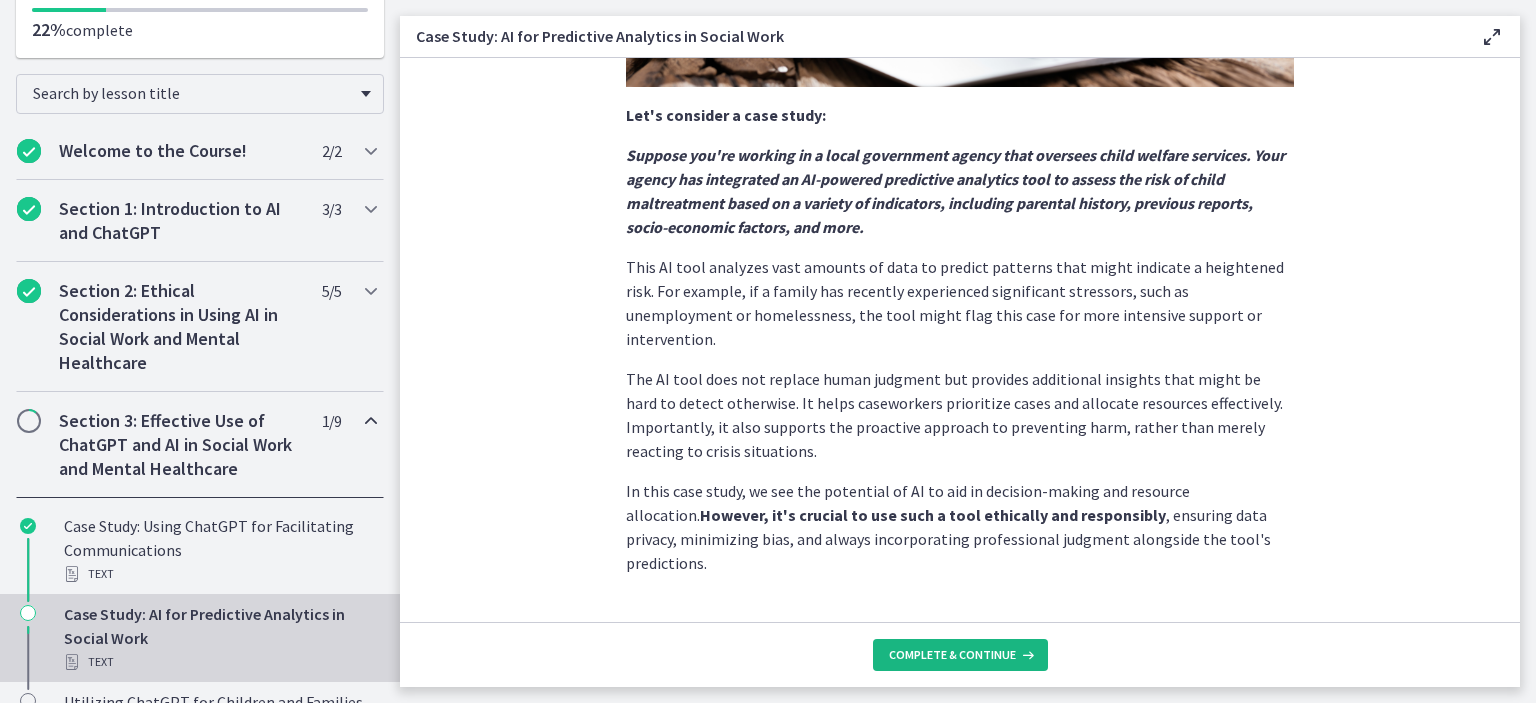 click on "Complete & continue" at bounding box center [960, 655] 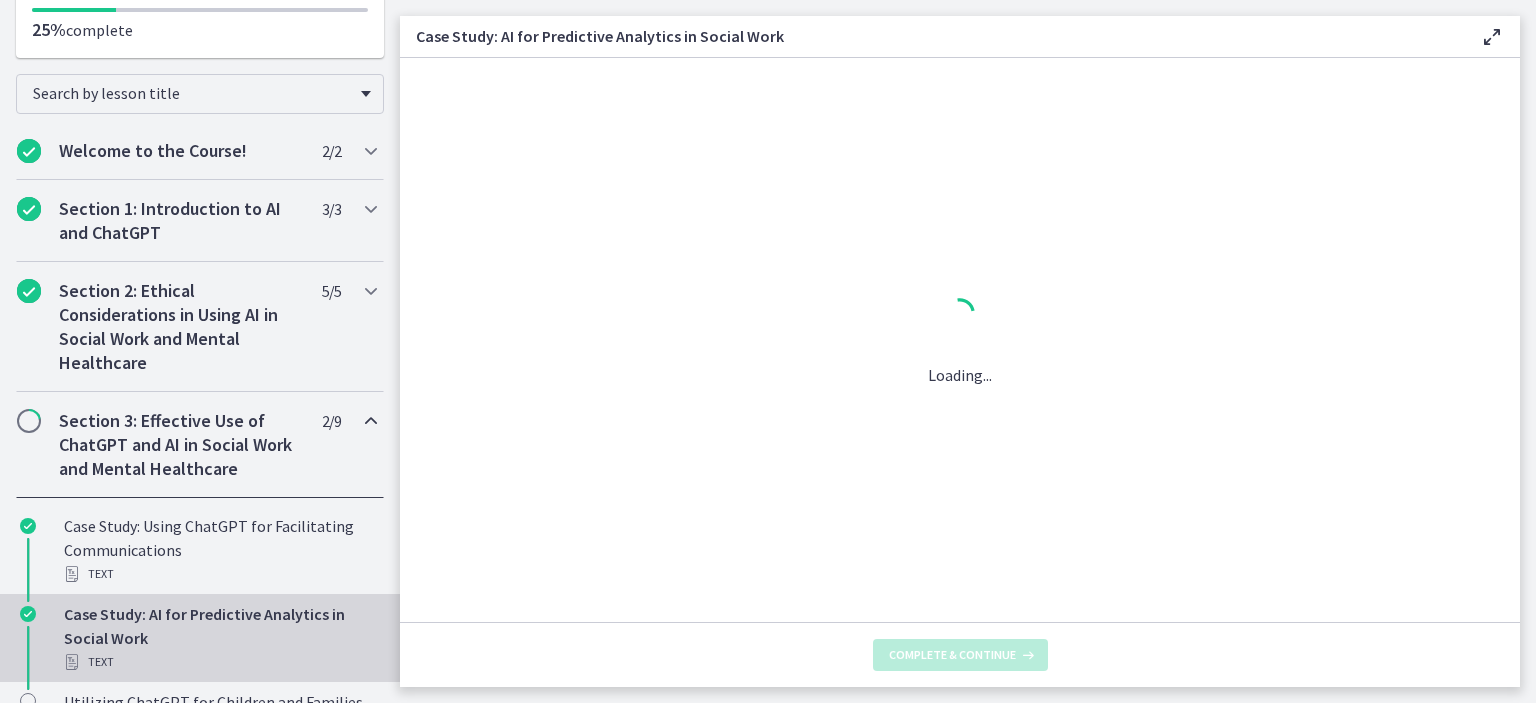 scroll, scrollTop: 0, scrollLeft: 0, axis: both 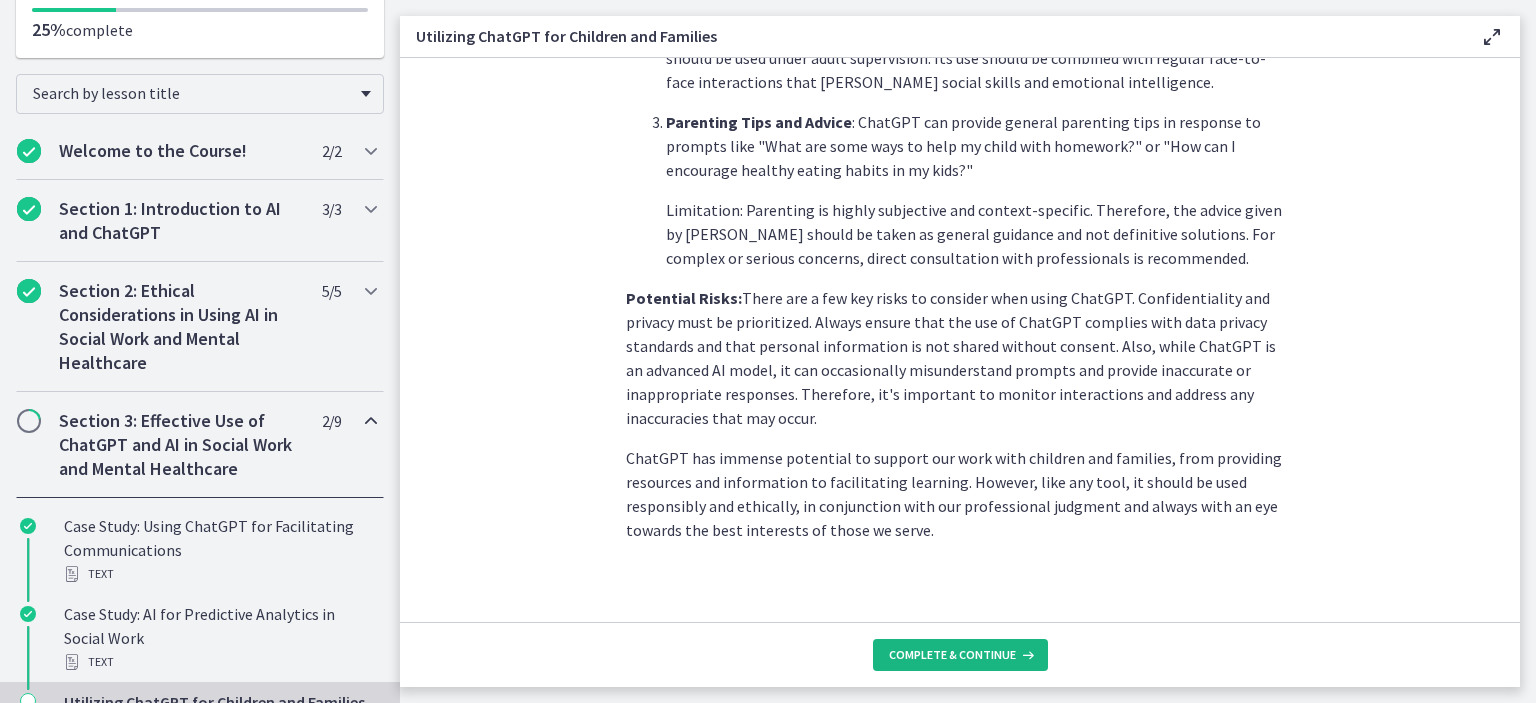 click on "Complete & continue" at bounding box center [952, 655] 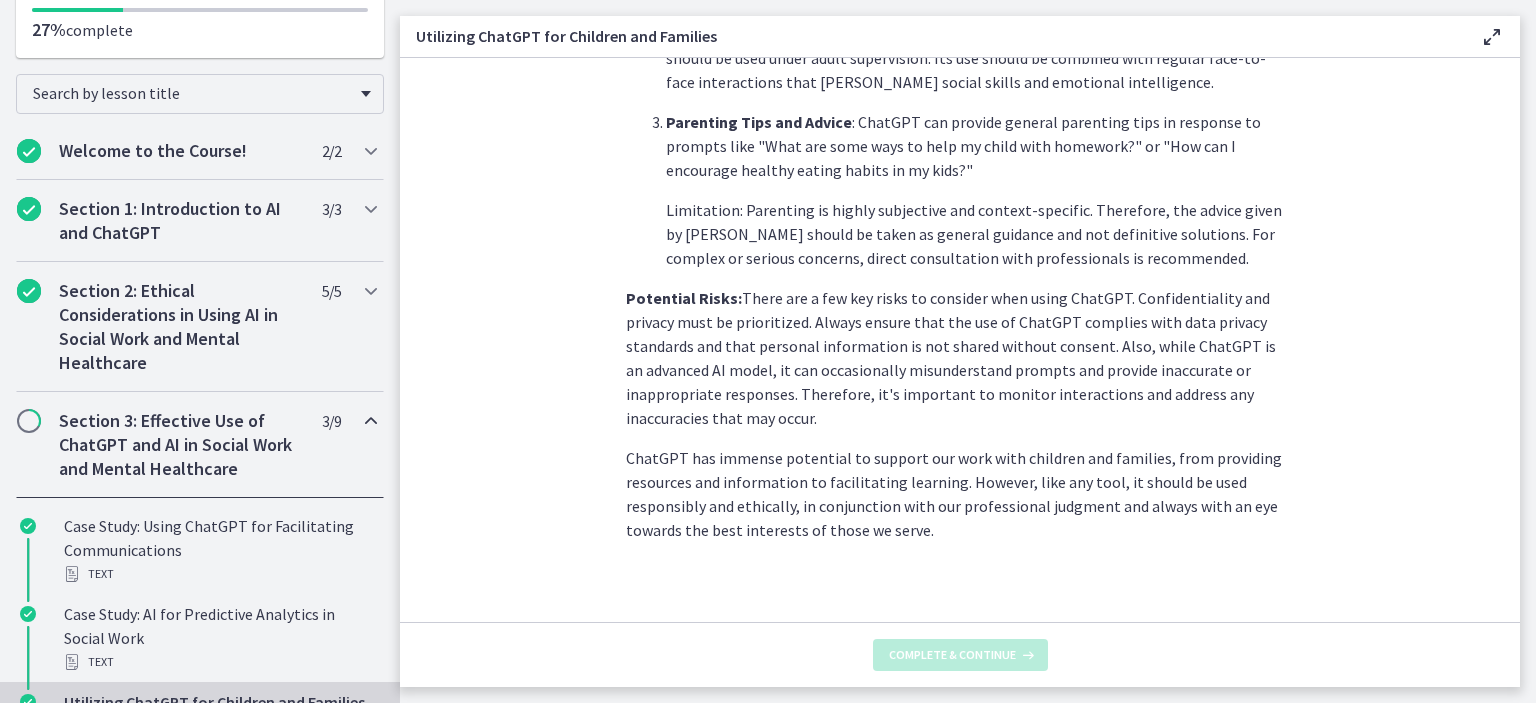 scroll, scrollTop: 0, scrollLeft: 0, axis: both 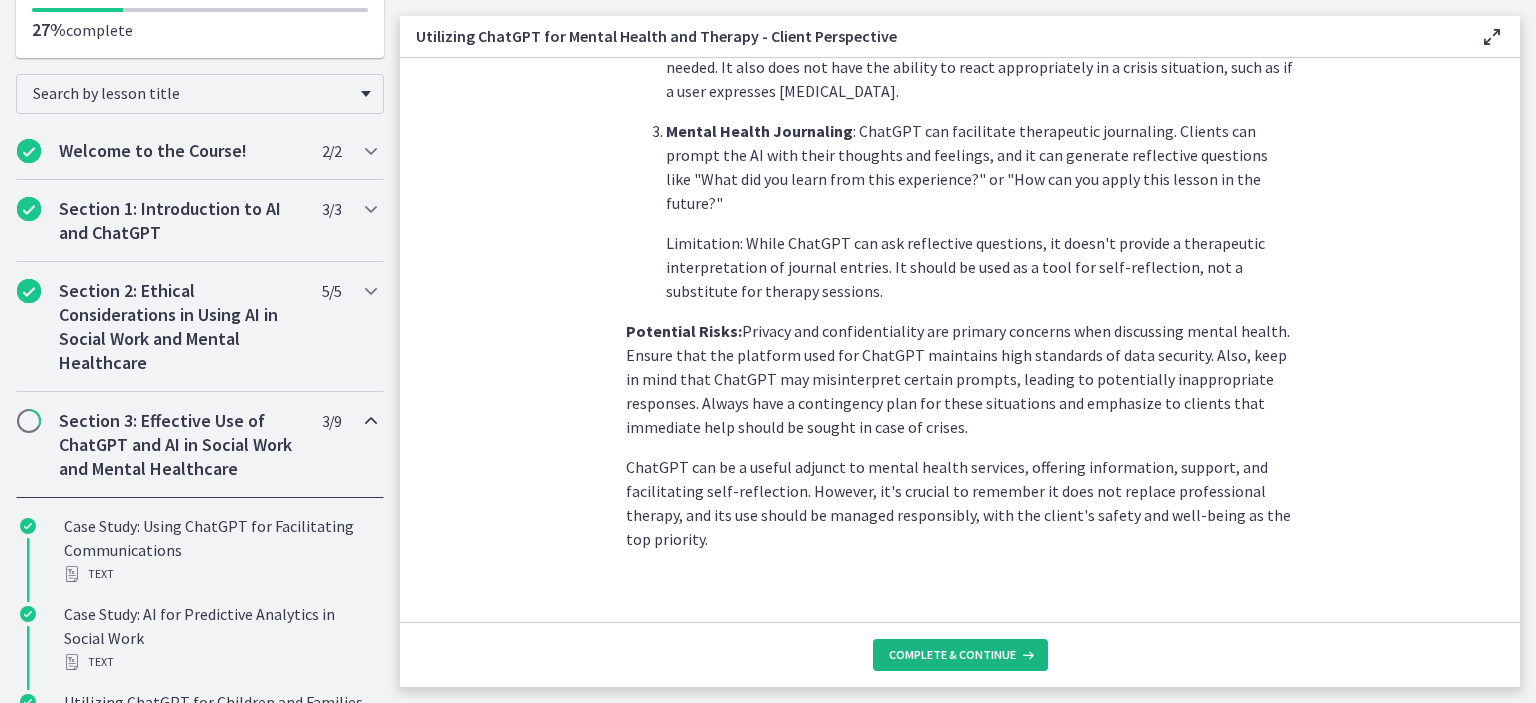 click on "Complete & continue" at bounding box center (952, 655) 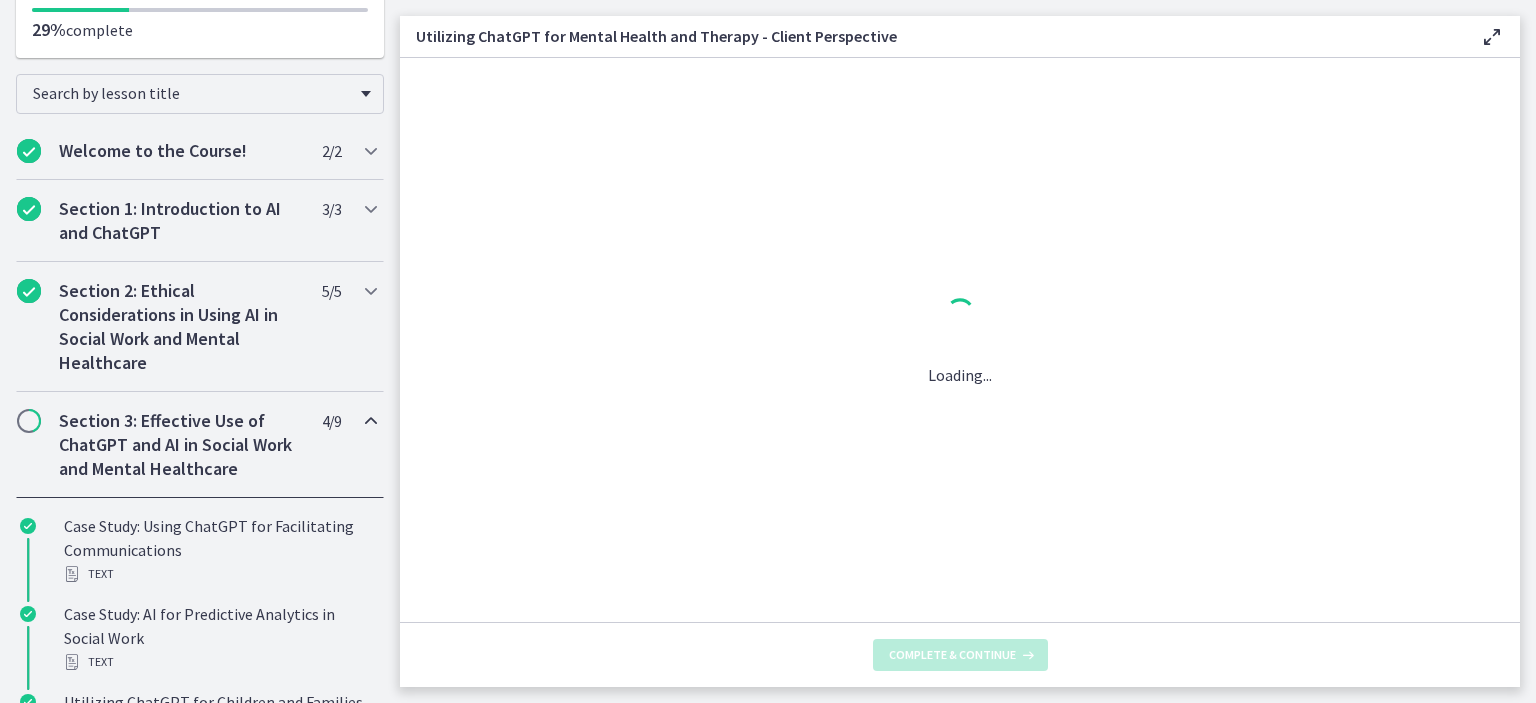 scroll, scrollTop: 0, scrollLeft: 0, axis: both 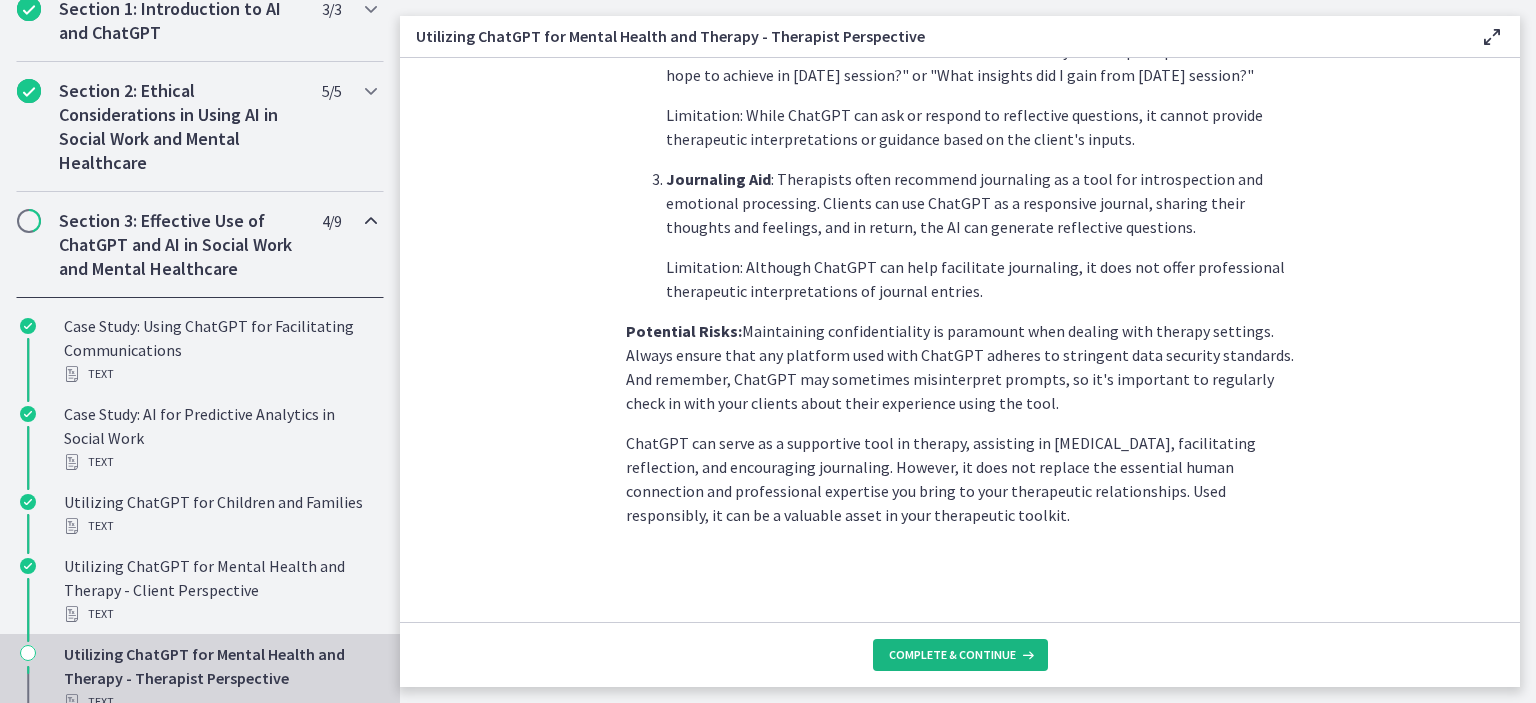 click on "Complete & continue" at bounding box center (952, 655) 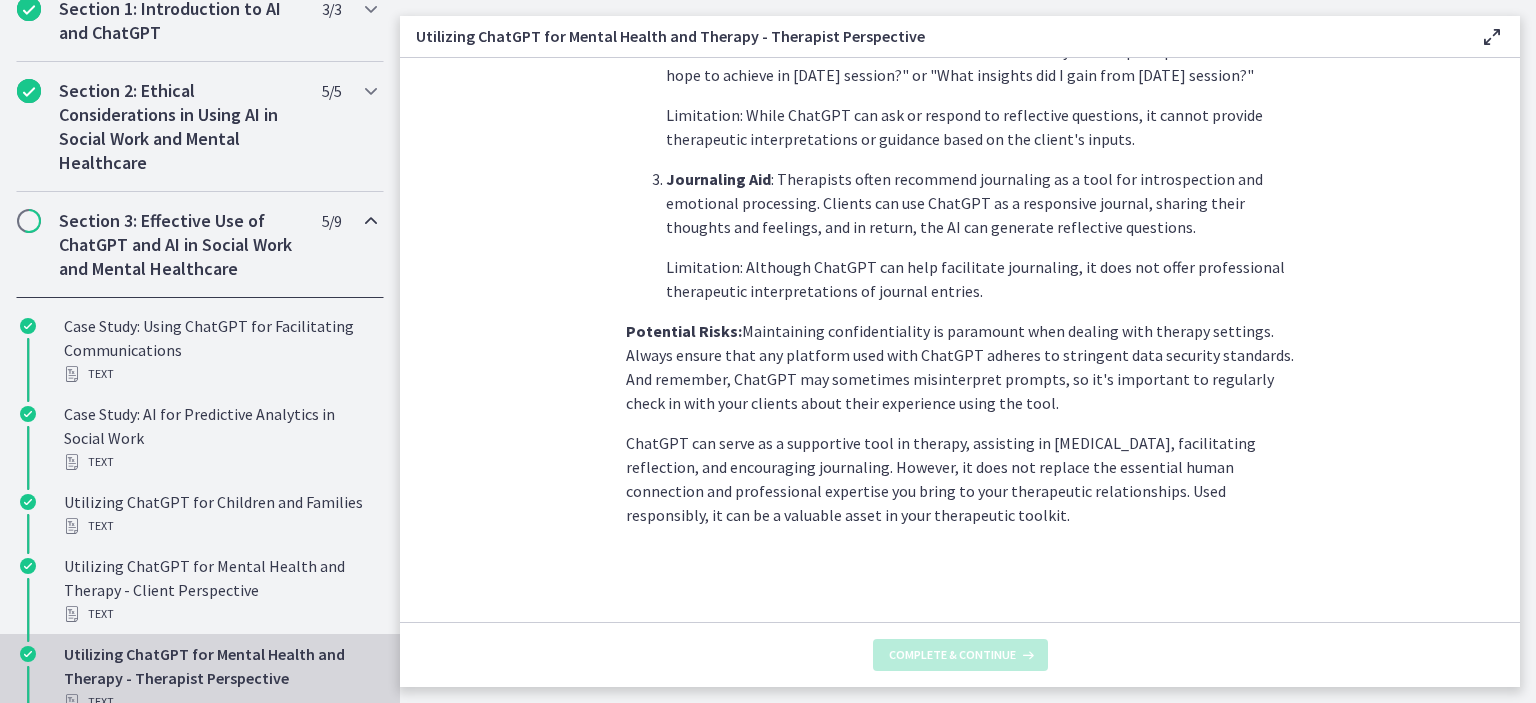 scroll, scrollTop: 0, scrollLeft: 0, axis: both 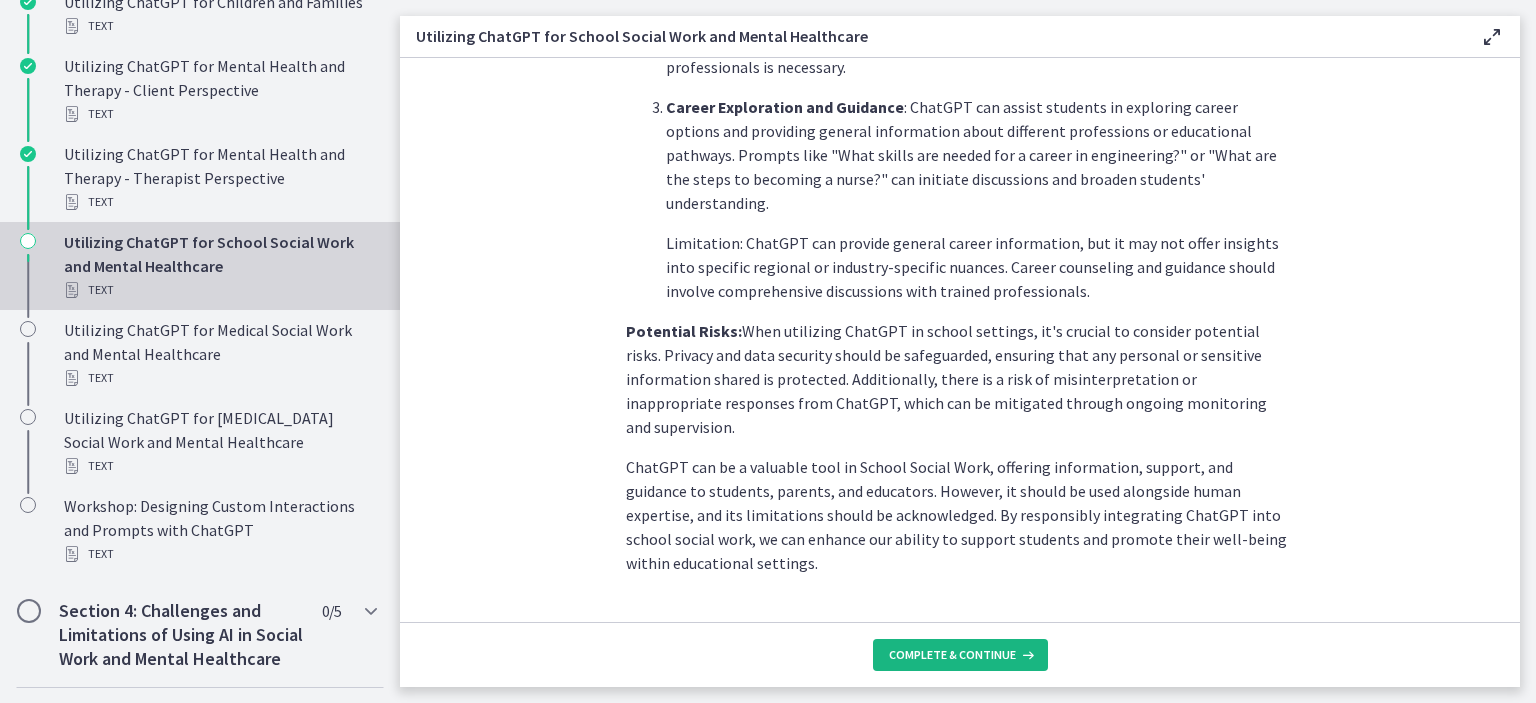 click on "Complete & continue" at bounding box center (952, 655) 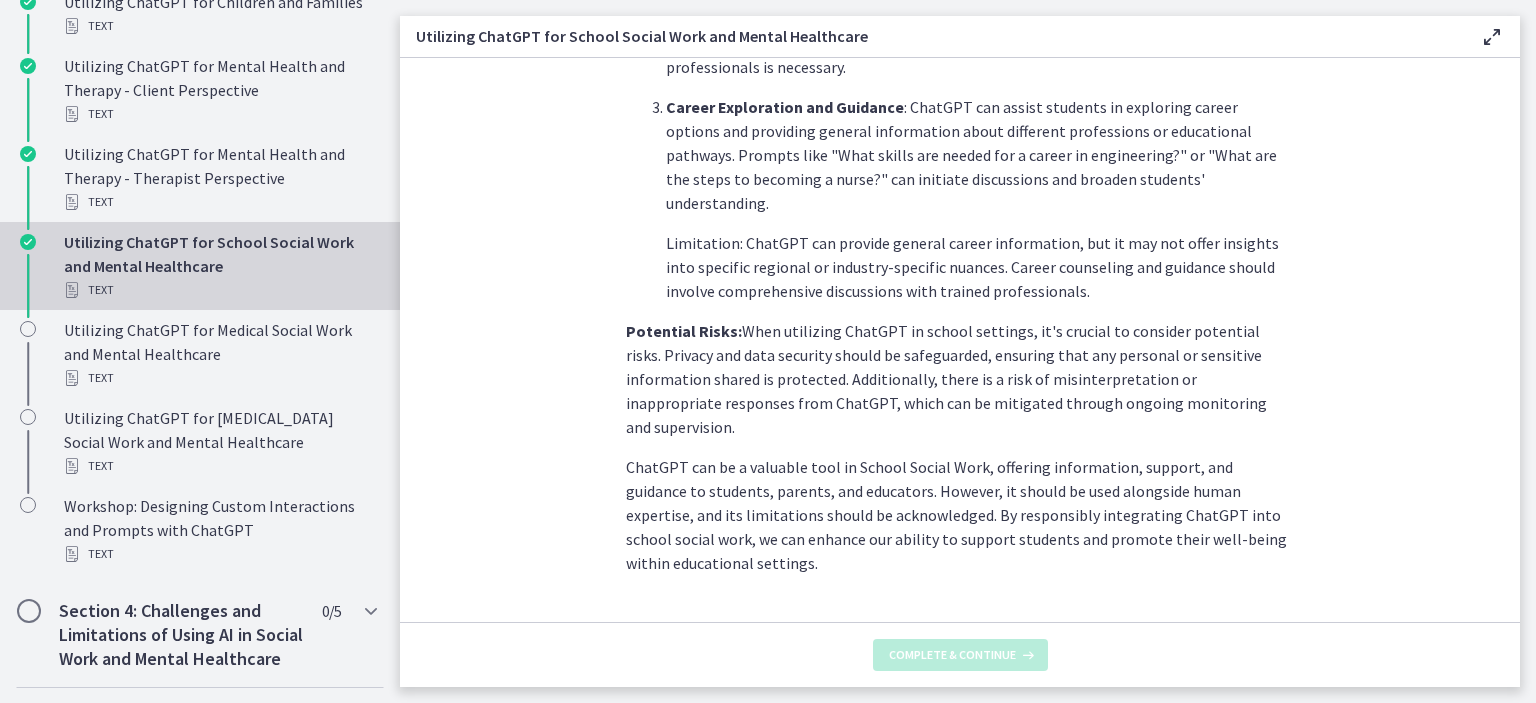 scroll, scrollTop: 0, scrollLeft: 0, axis: both 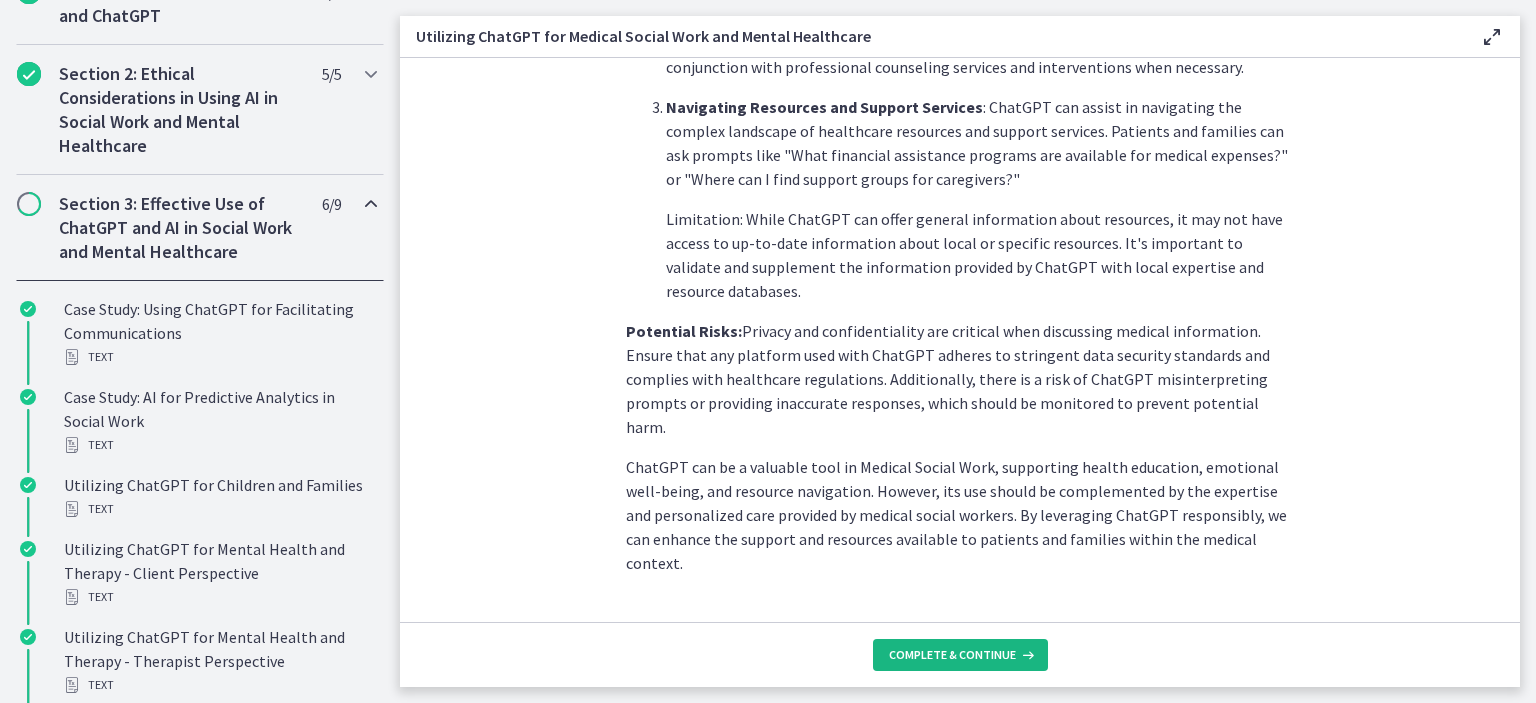 click on "Complete & continue" at bounding box center (960, 655) 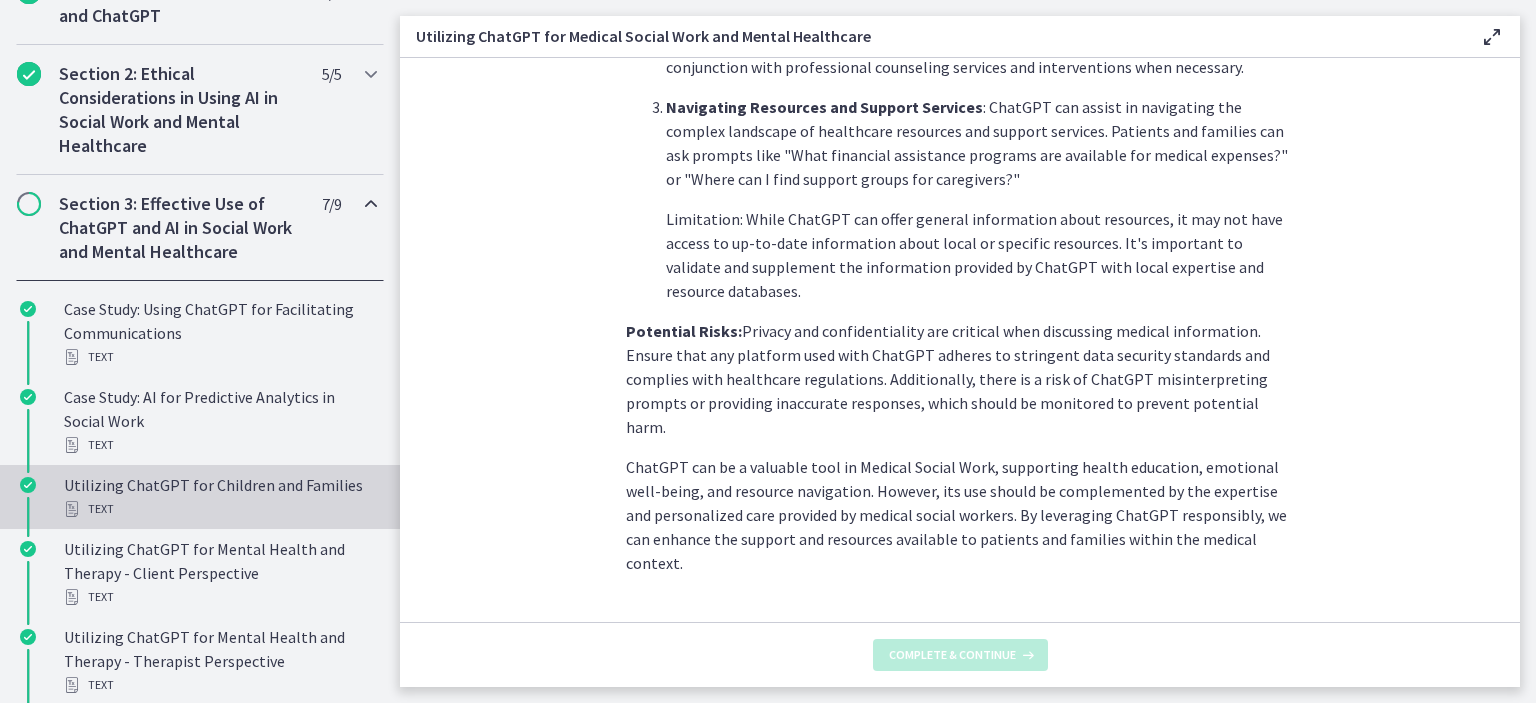 scroll, scrollTop: 0, scrollLeft: 0, axis: both 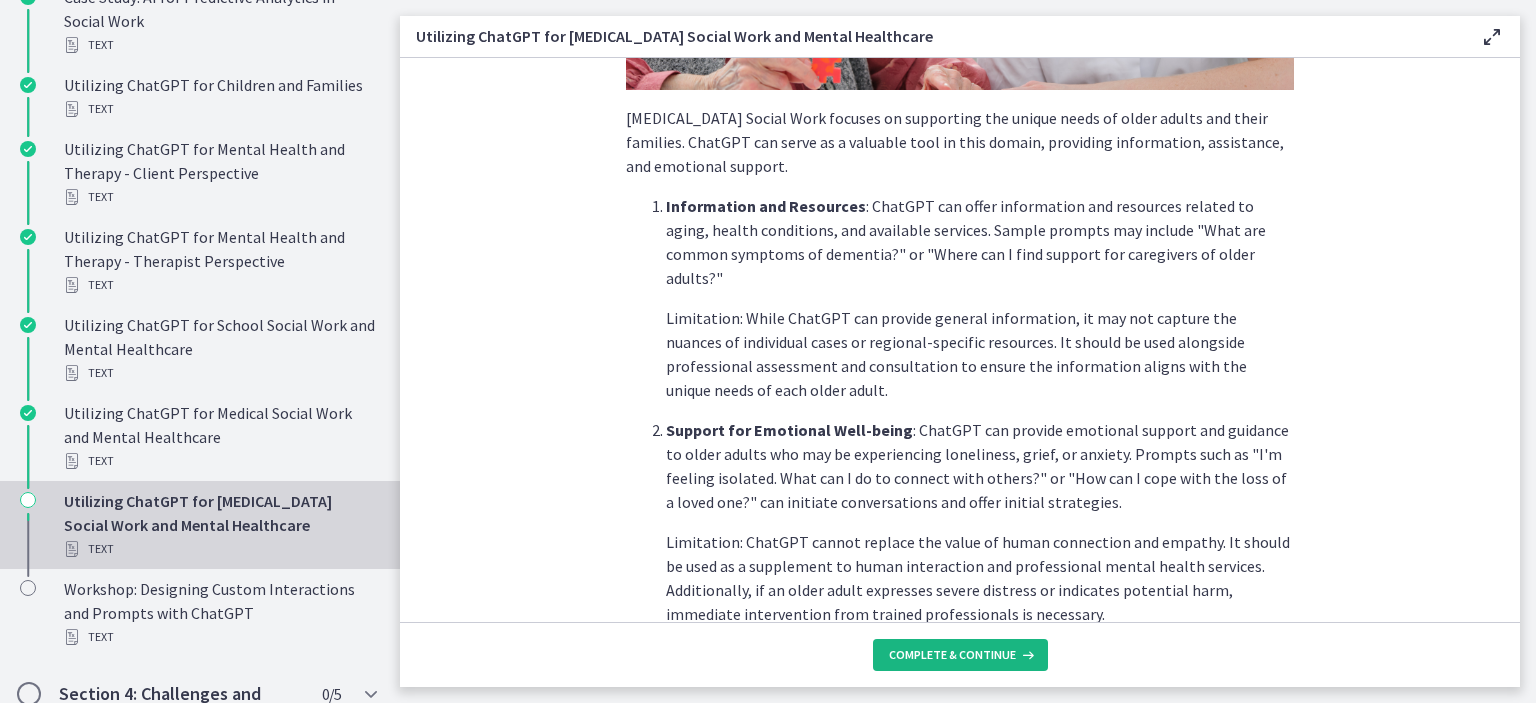 click on "Complete & continue" at bounding box center (952, 655) 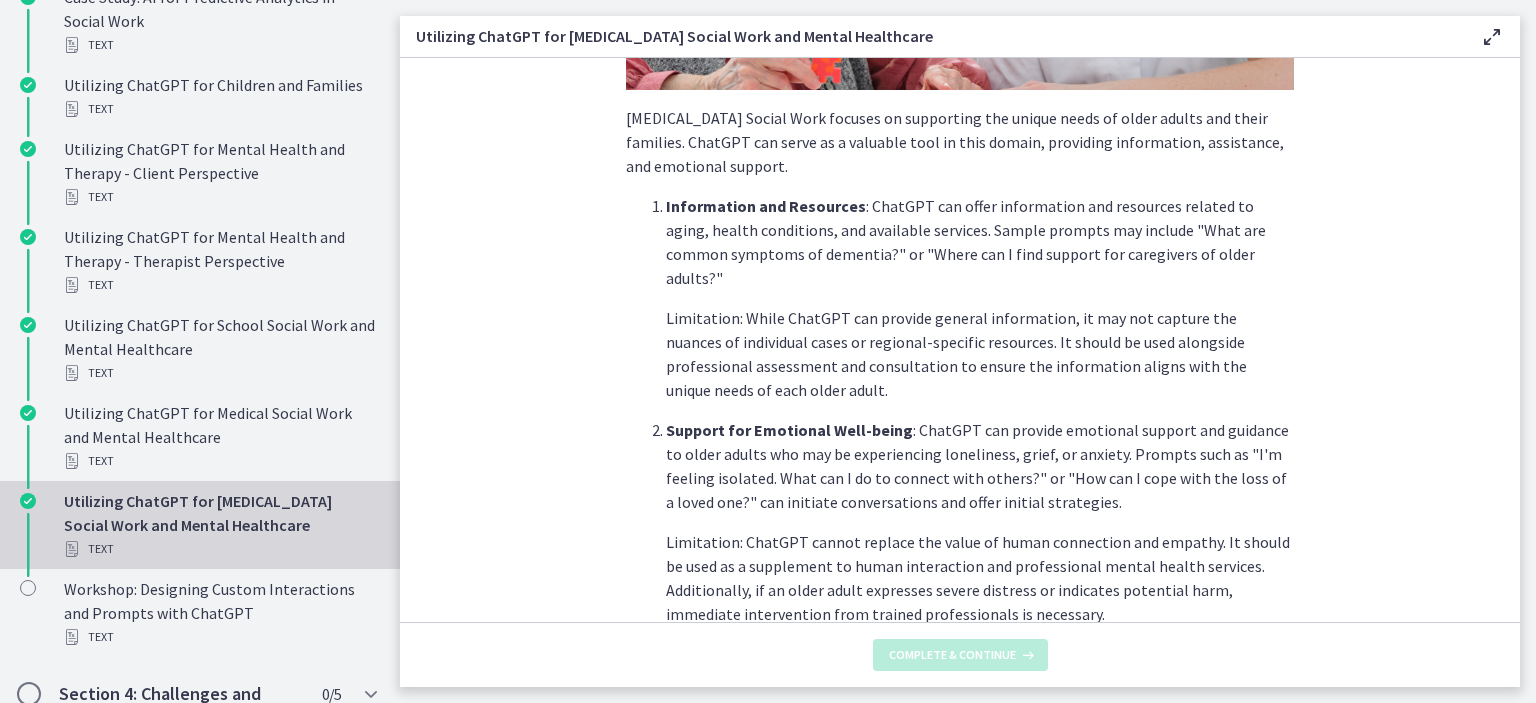 scroll, scrollTop: 0, scrollLeft: 0, axis: both 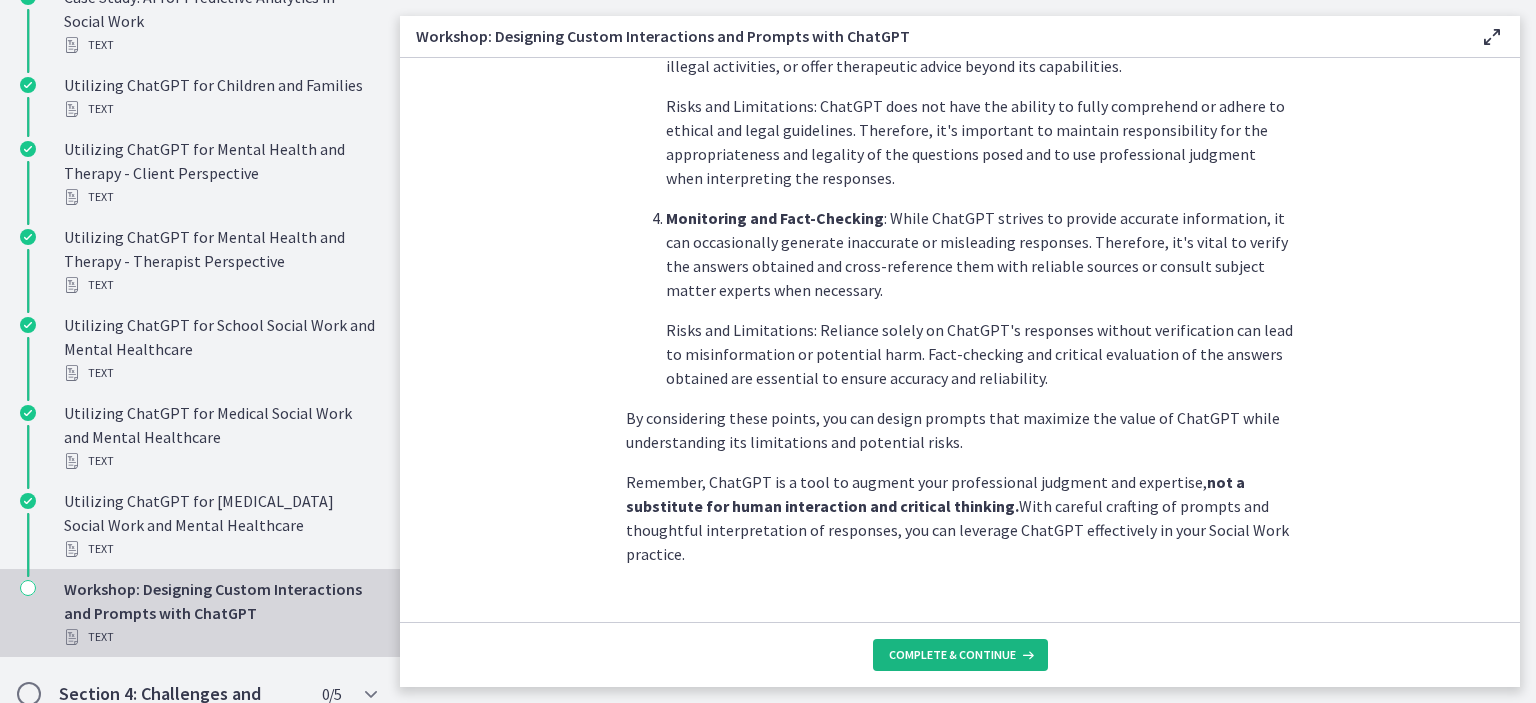click on "Complete & continue" at bounding box center (952, 655) 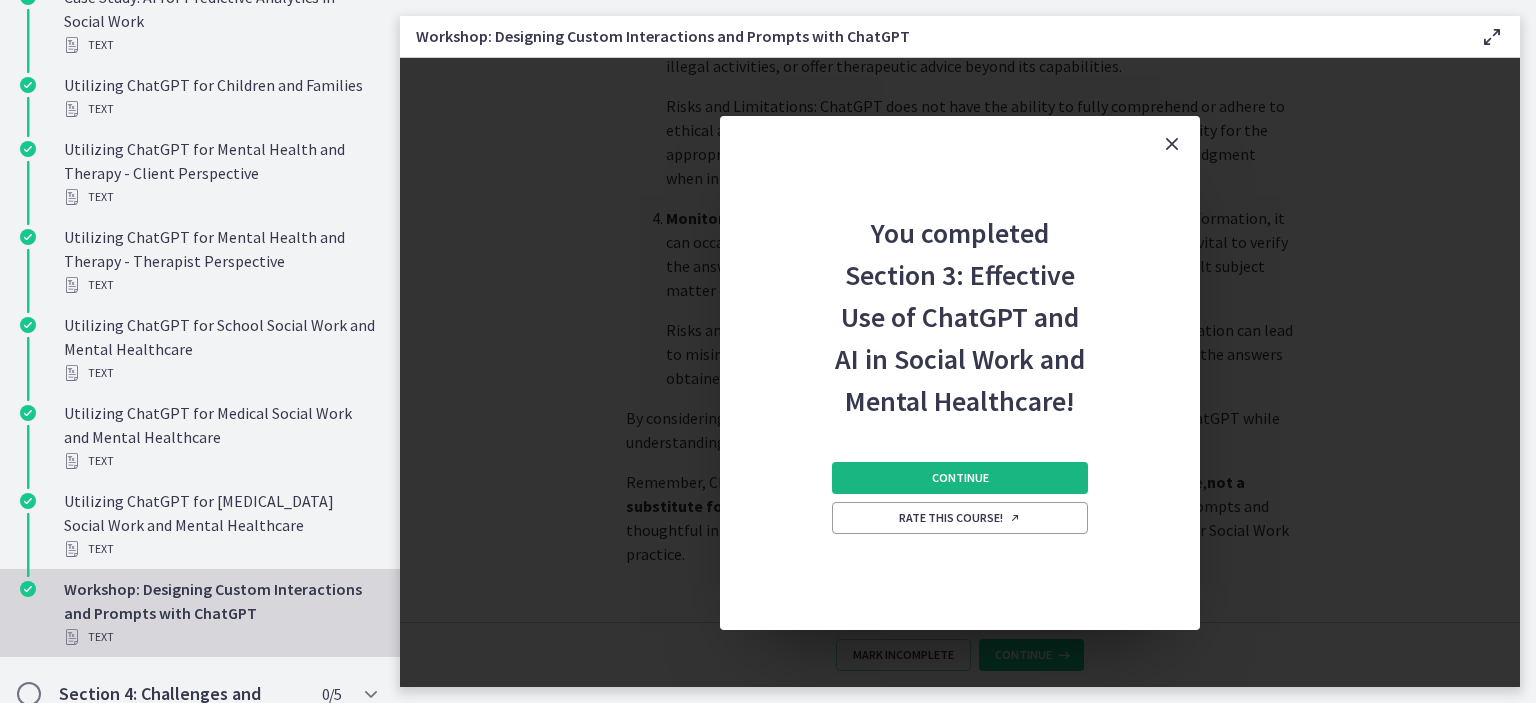 click on "Continue" at bounding box center (960, 478) 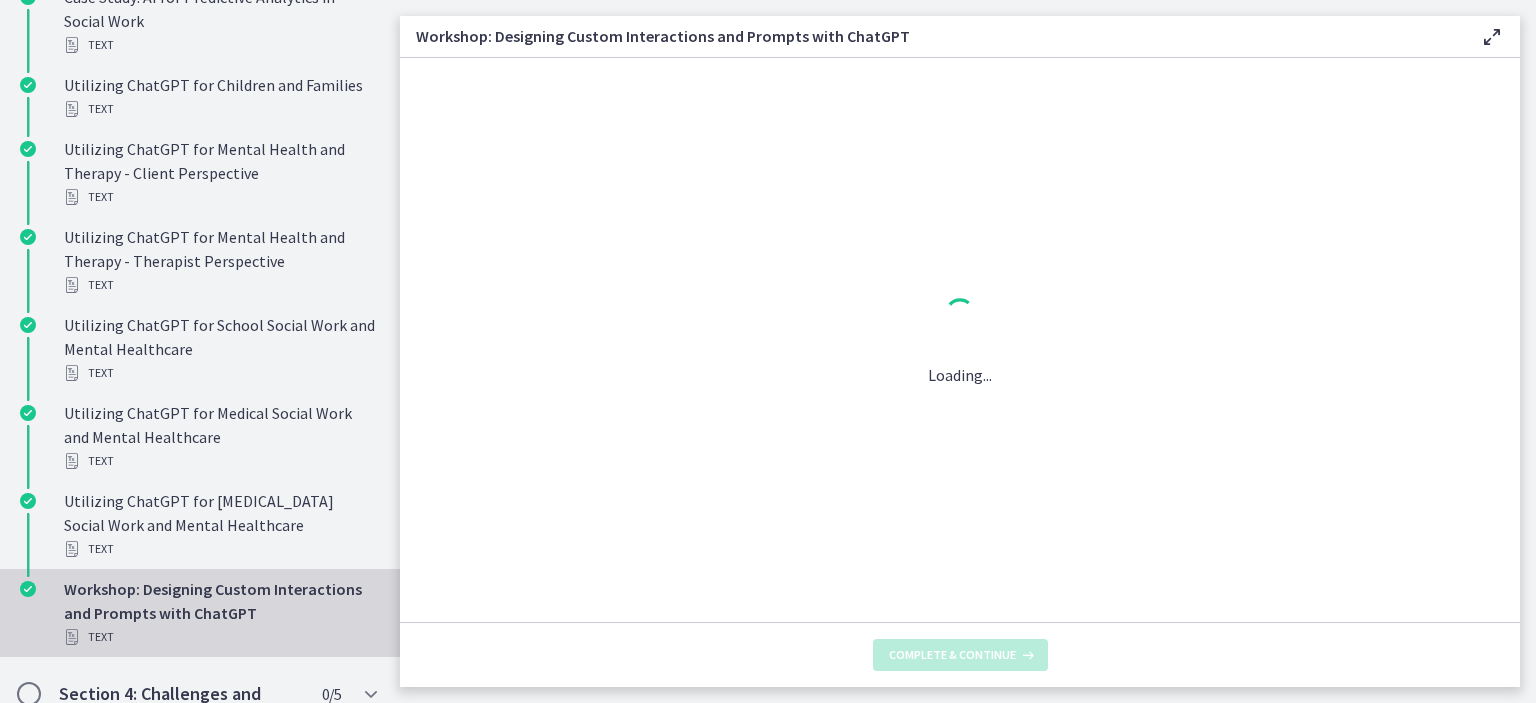 scroll, scrollTop: 0, scrollLeft: 0, axis: both 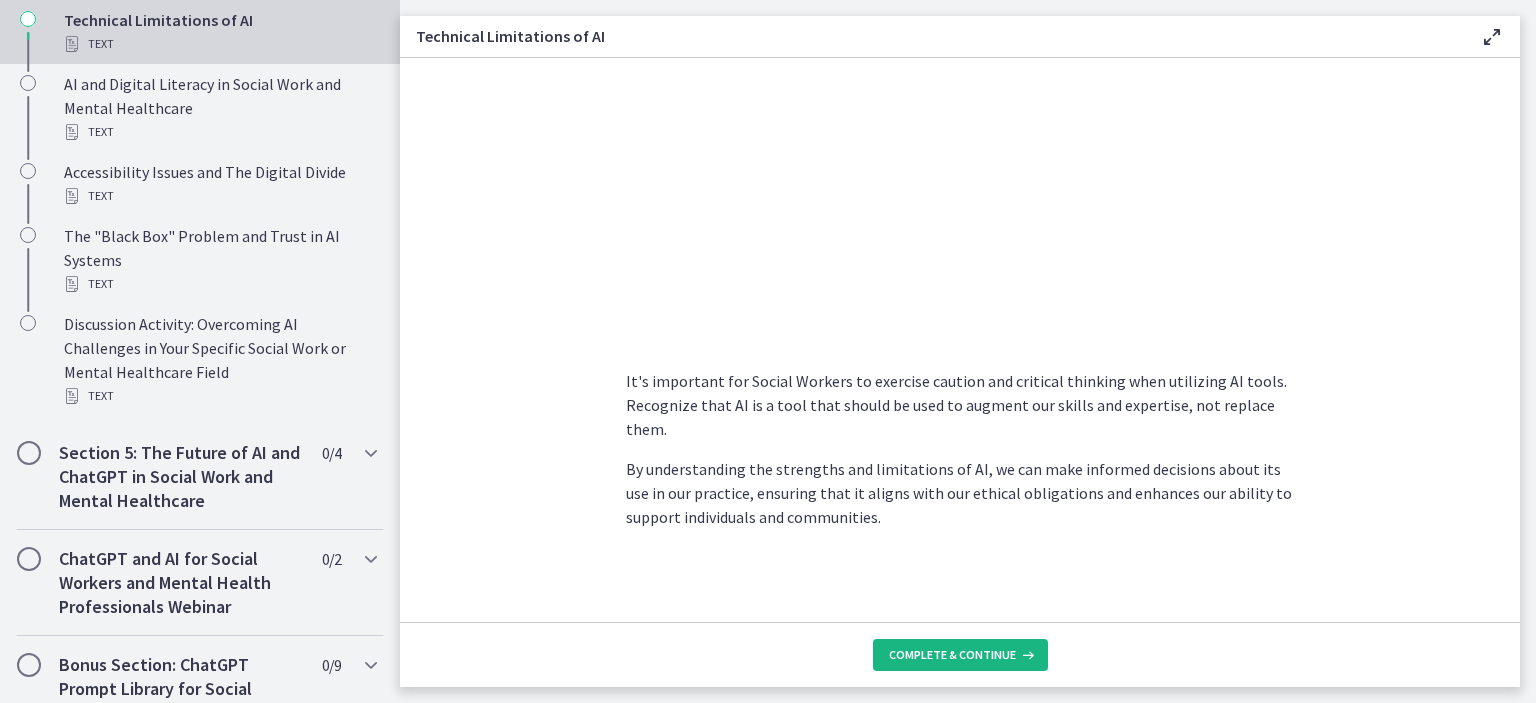 click on "Complete & continue" at bounding box center (960, 655) 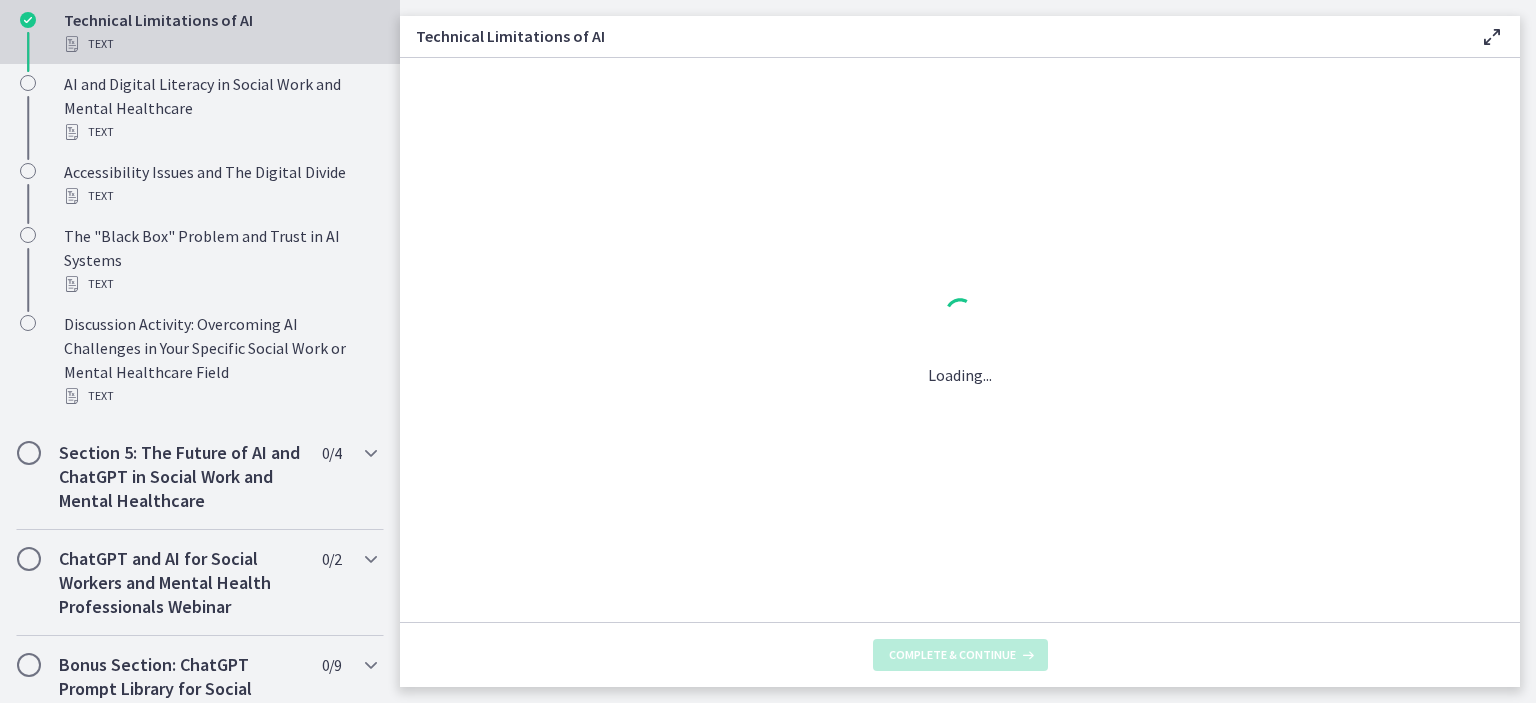 scroll, scrollTop: 0, scrollLeft: 0, axis: both 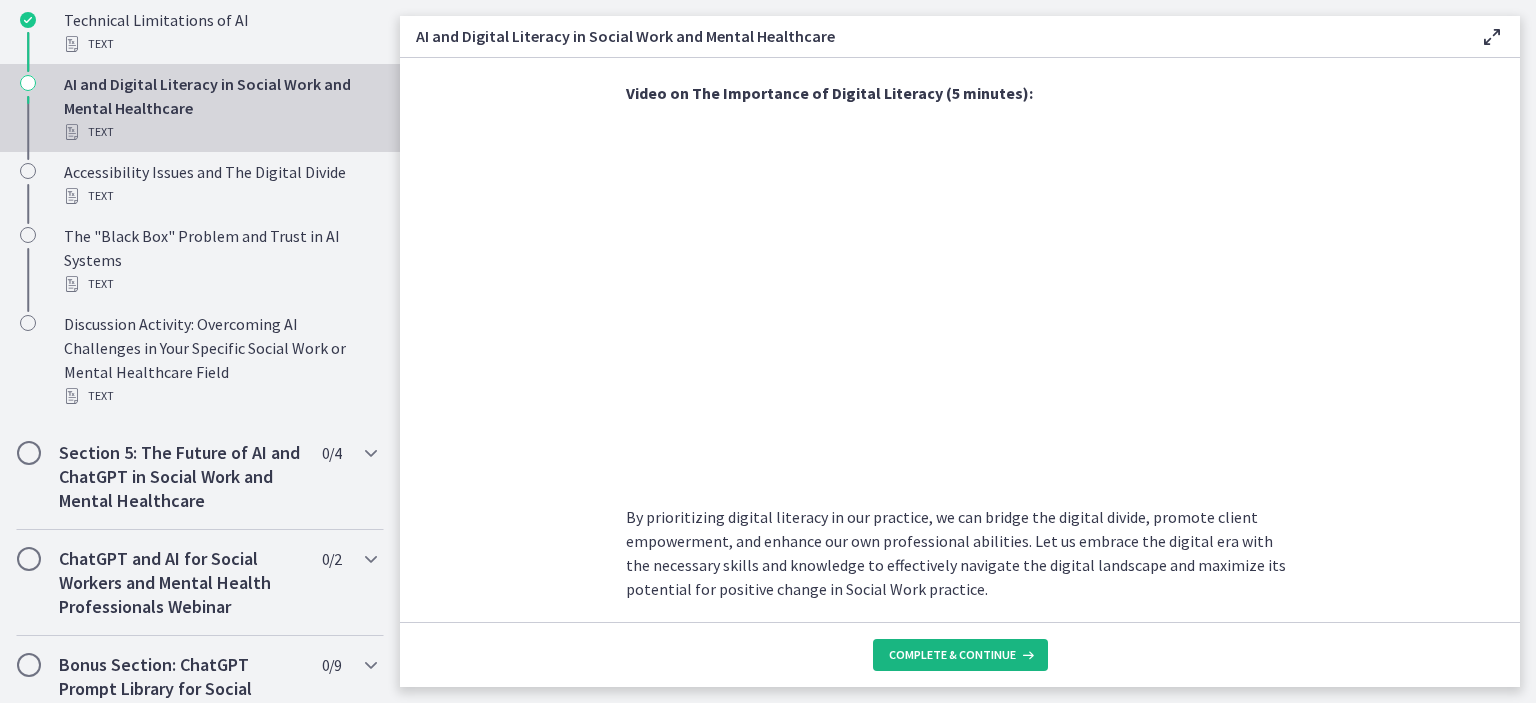 click on "Complete & continue" at bounding box center [952, 655] 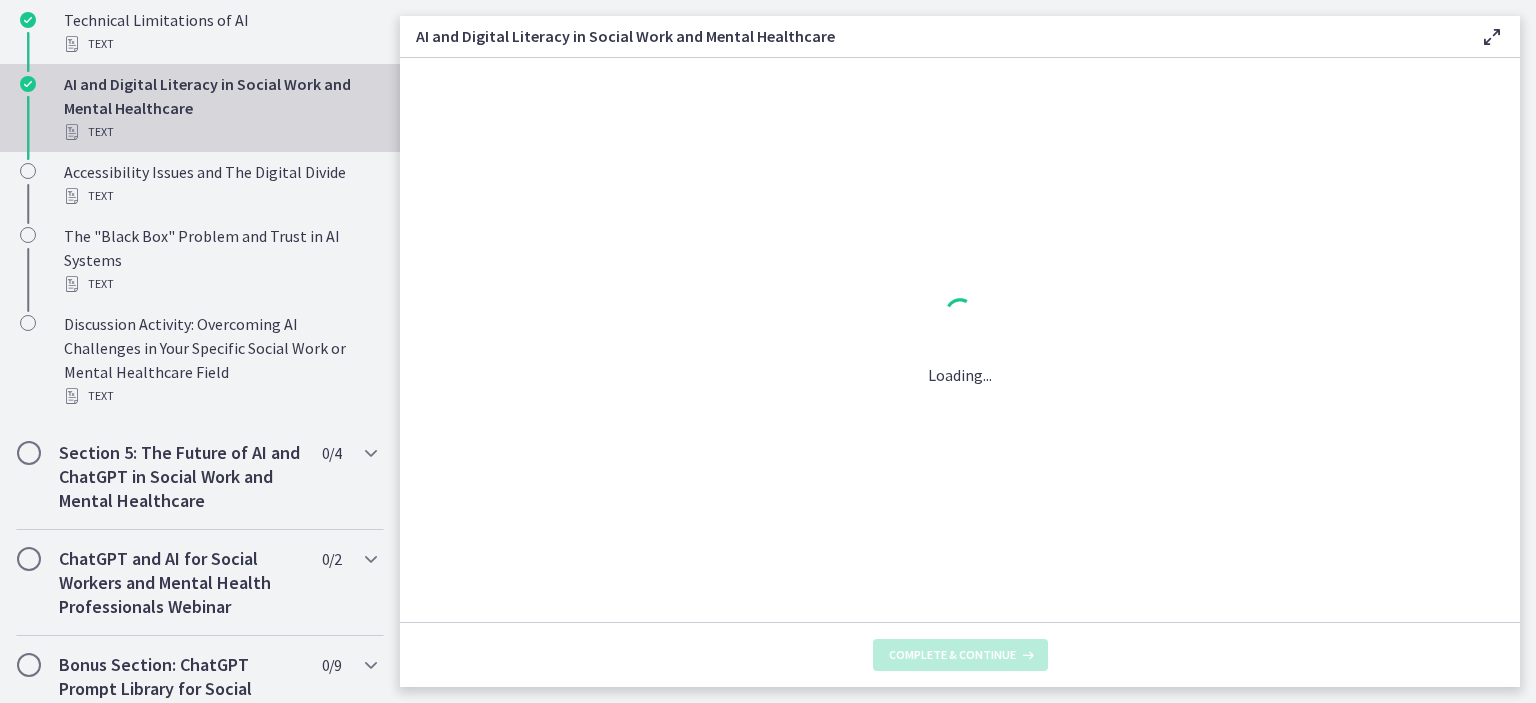 scroll, scrollTop: 0, scrollLeft: 0, axis: both 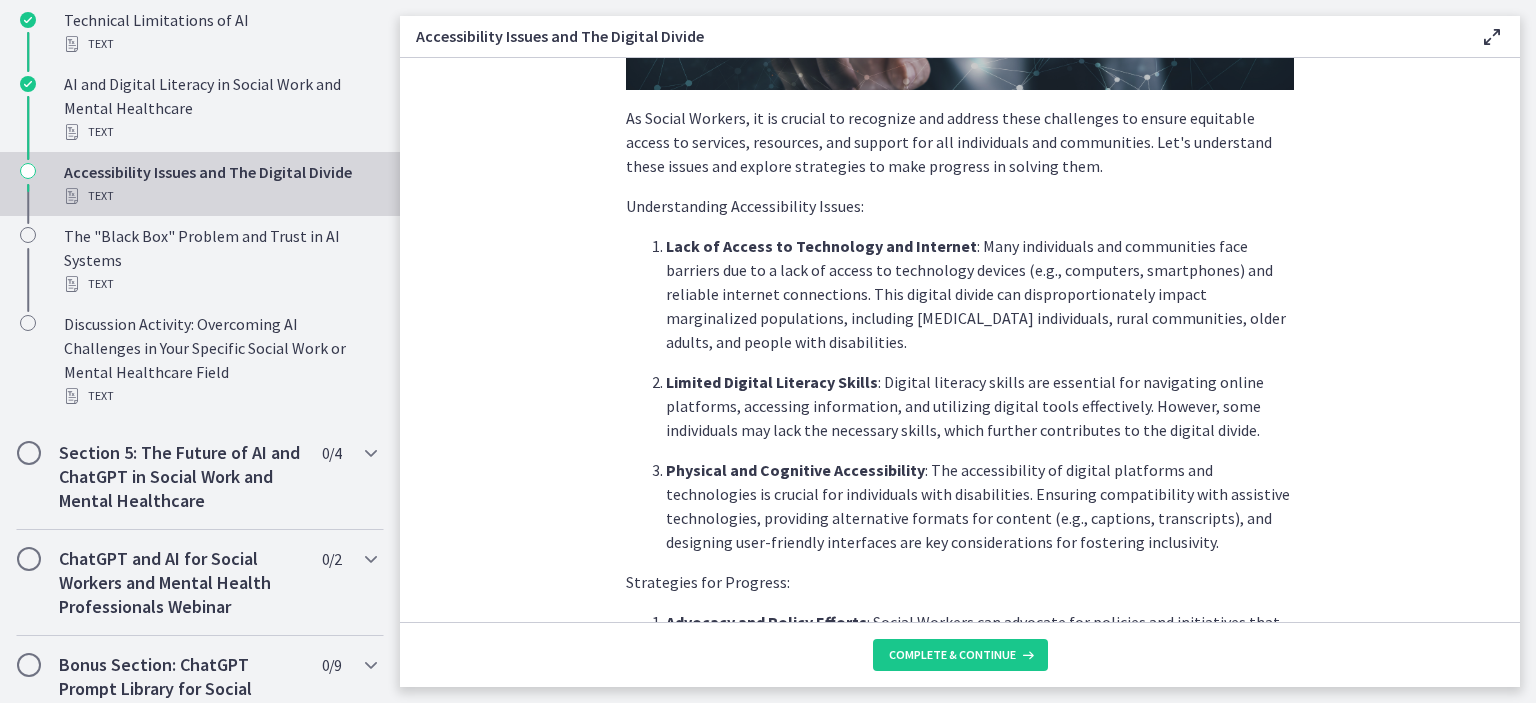 click on "Lack of Access to Technology and Internet : Many individuals and communities face barriers due to a lack of access to technology devices (e.g., computers, smartphones) and reliable internet connections. This digital divide can disproportionately impact marginalized populations, including [MEDICAL_DATA] individuals, rural communities, older adults, and people with disabilities.
Limited Digital Literacy Skills : Digital literacy skills are essential for navigating online platforms, accessing information, and utilizing digital tools effectively. However, some individuals may lack the necessary skills, which further contributes to the digital divide.
Physical and Cognitive Accessibility : The accessibility of digital platforms and technologies is crucial for individuals with disabilities. Ensuring compatibility with assistive technologies, providing alternative formats for content (e.g., captions, transcripts), and designing user-friendly interfaces are key considerations for fostering inclusivity." at bounding box center (960, 394) 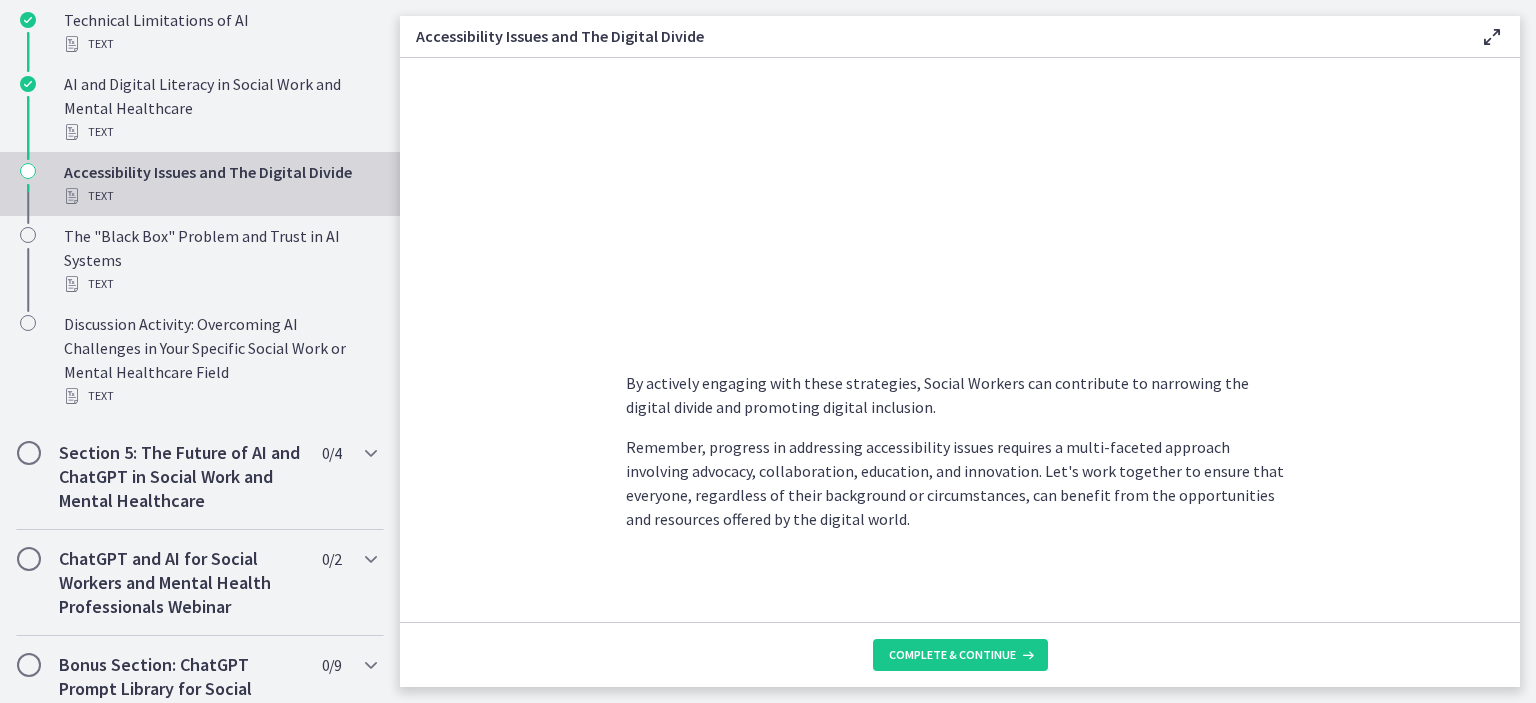 scroll, scrollTop: 1737, scrollLeft: 0, axis: vertical 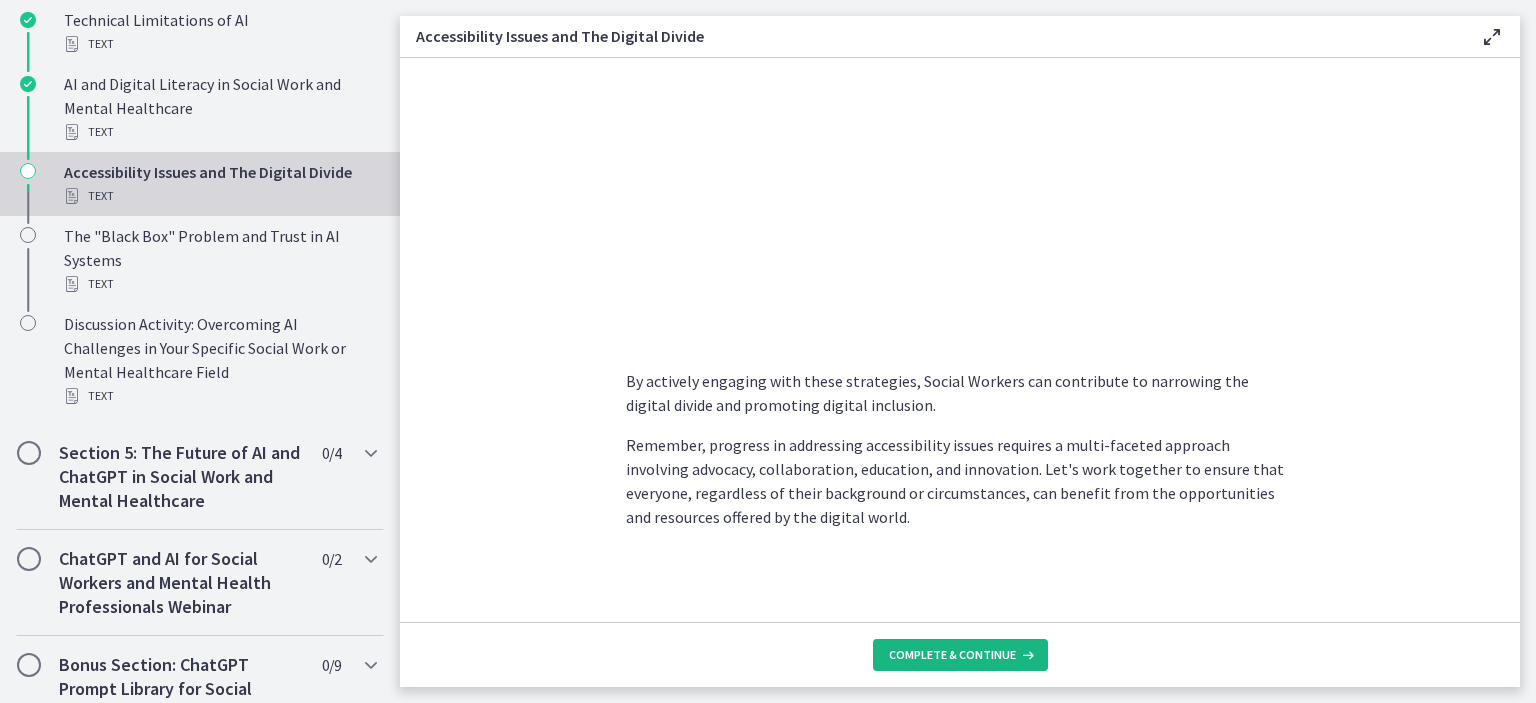 click on "Complete & continue" at bounding box center [952, 655] 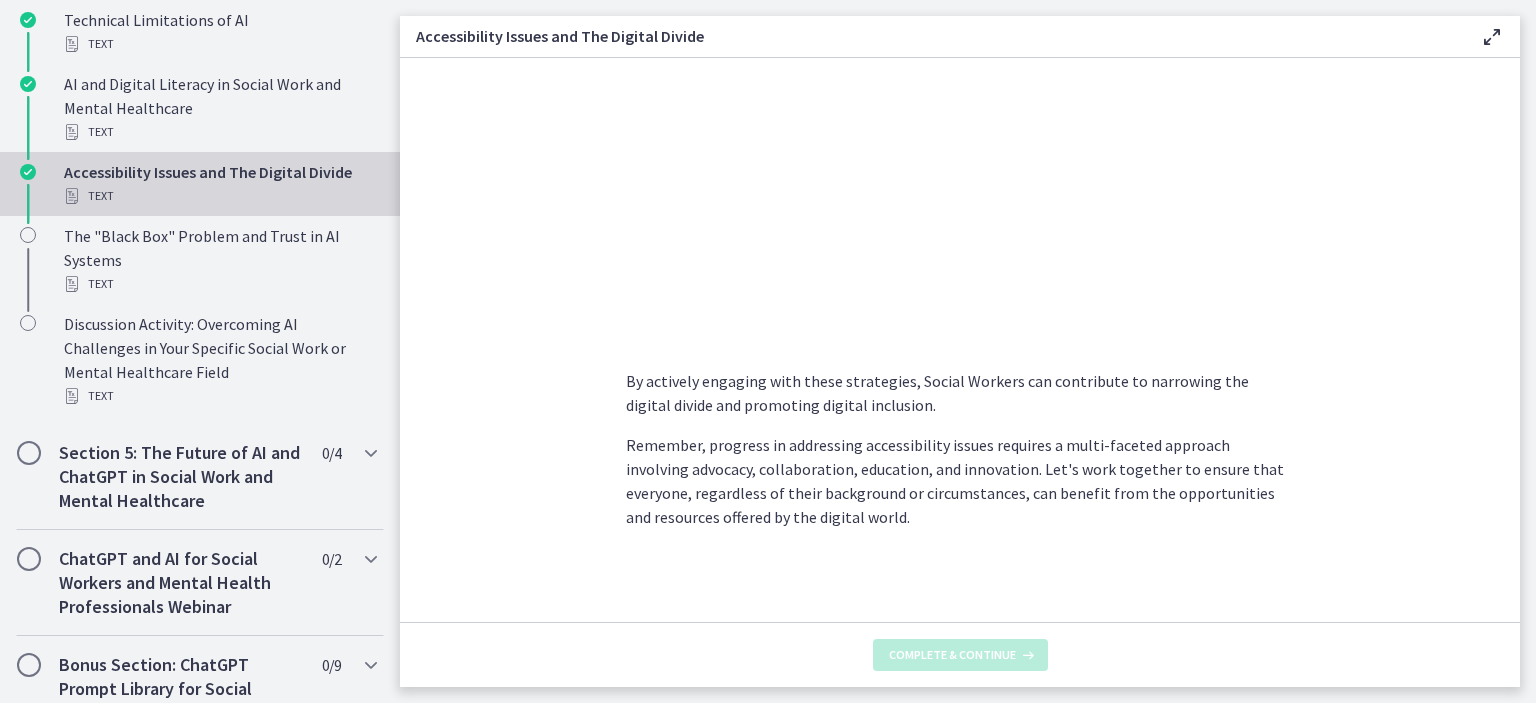 scroll, scrollTop: 0, scrollLeft: 0, axis: both 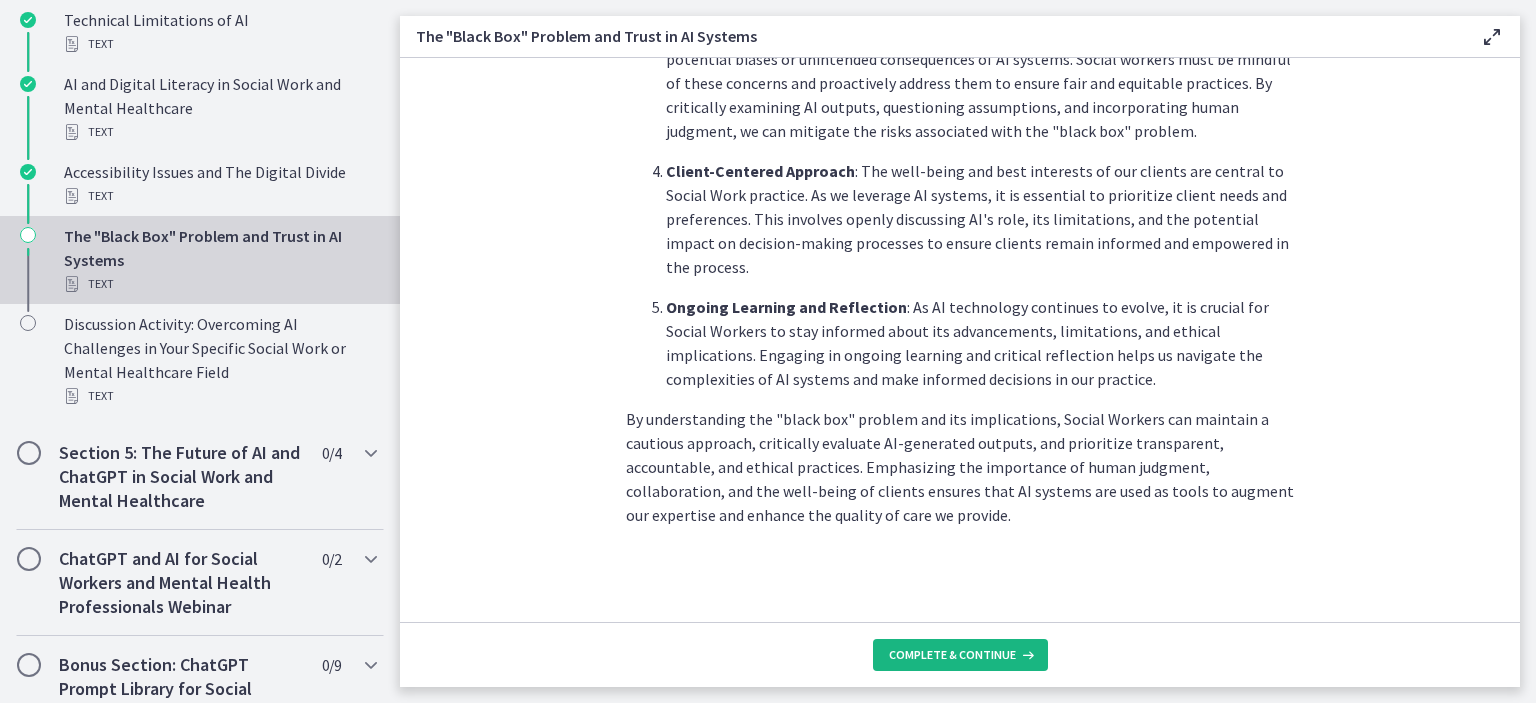 click on "Complete & continue" at bounding box center (952, 655) 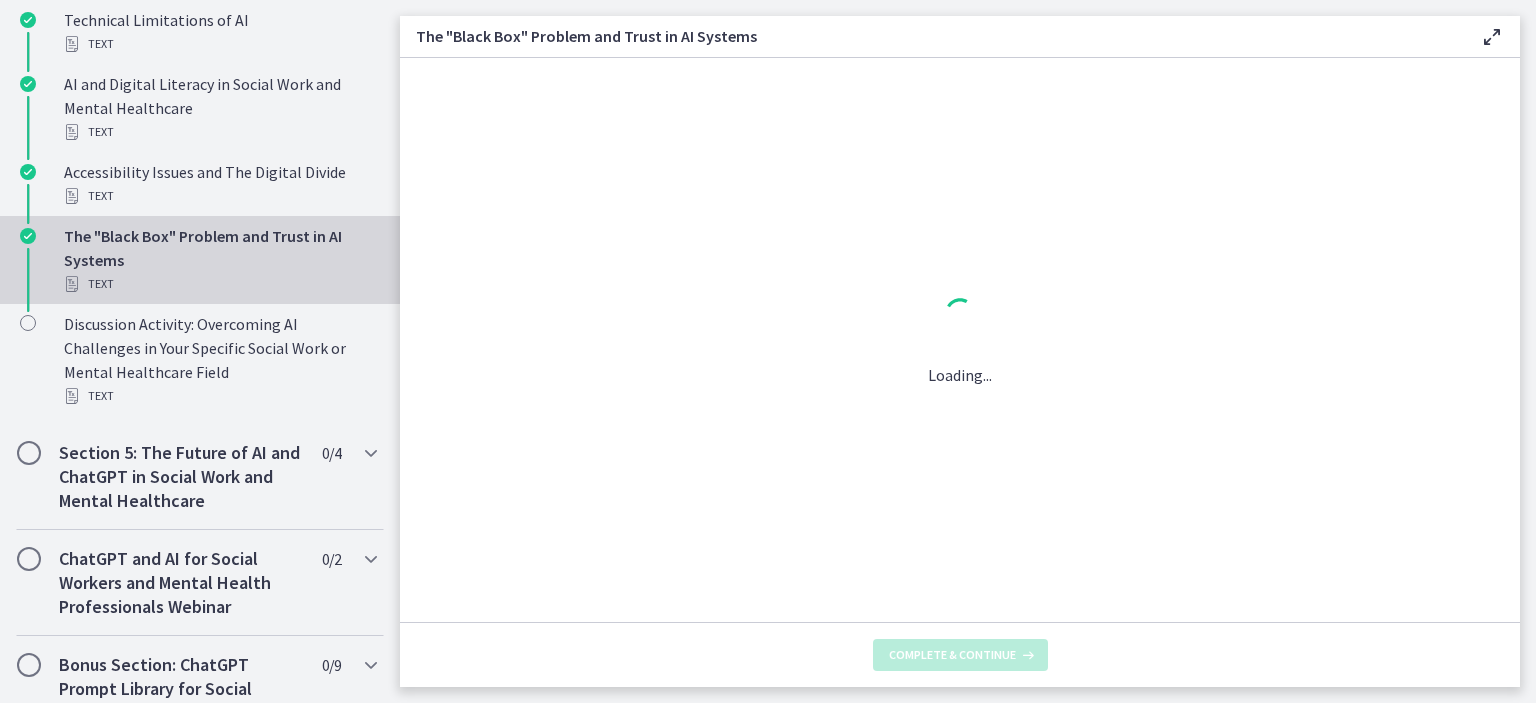 scroll, scrollTop: 0, scrollLeft: 0, axis: both 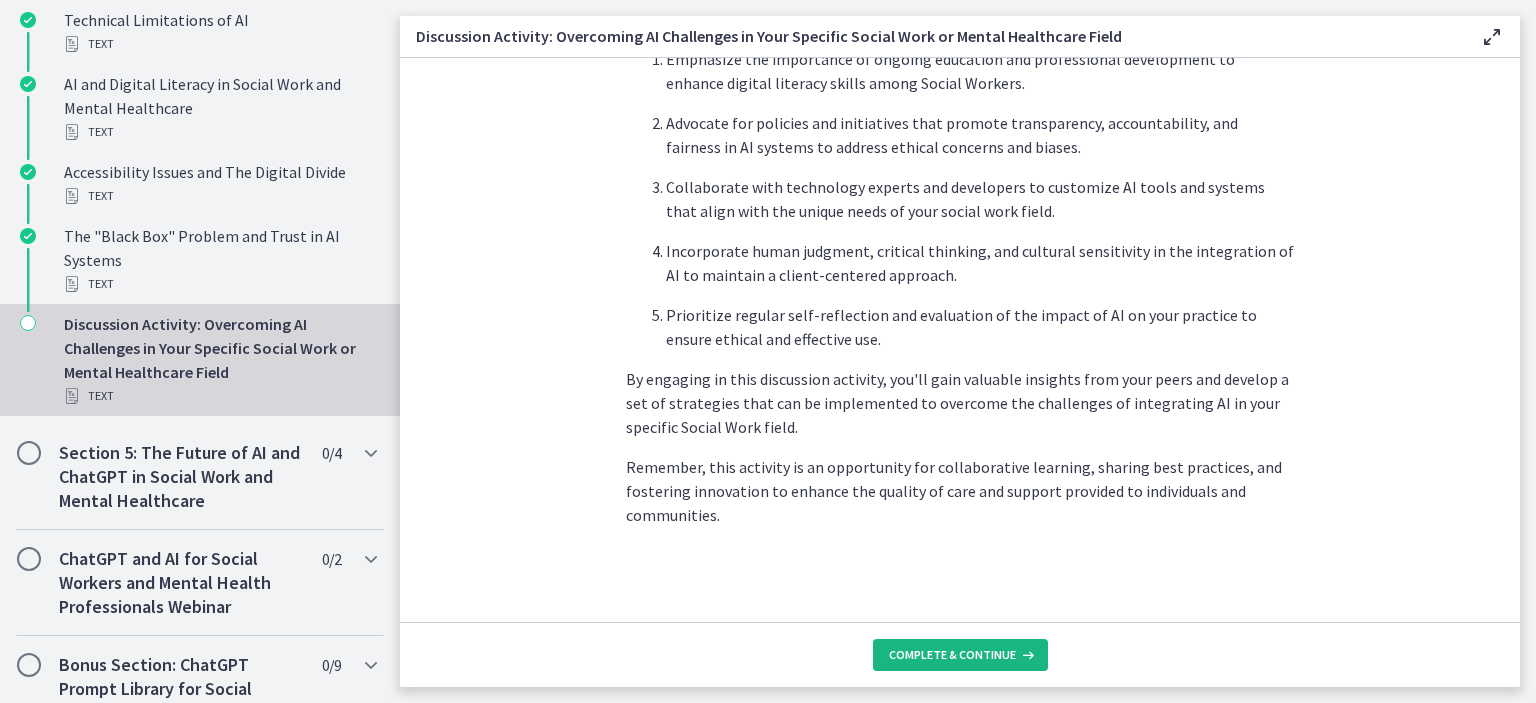 click on "Complete & continue" at bounding box center [952, 655] 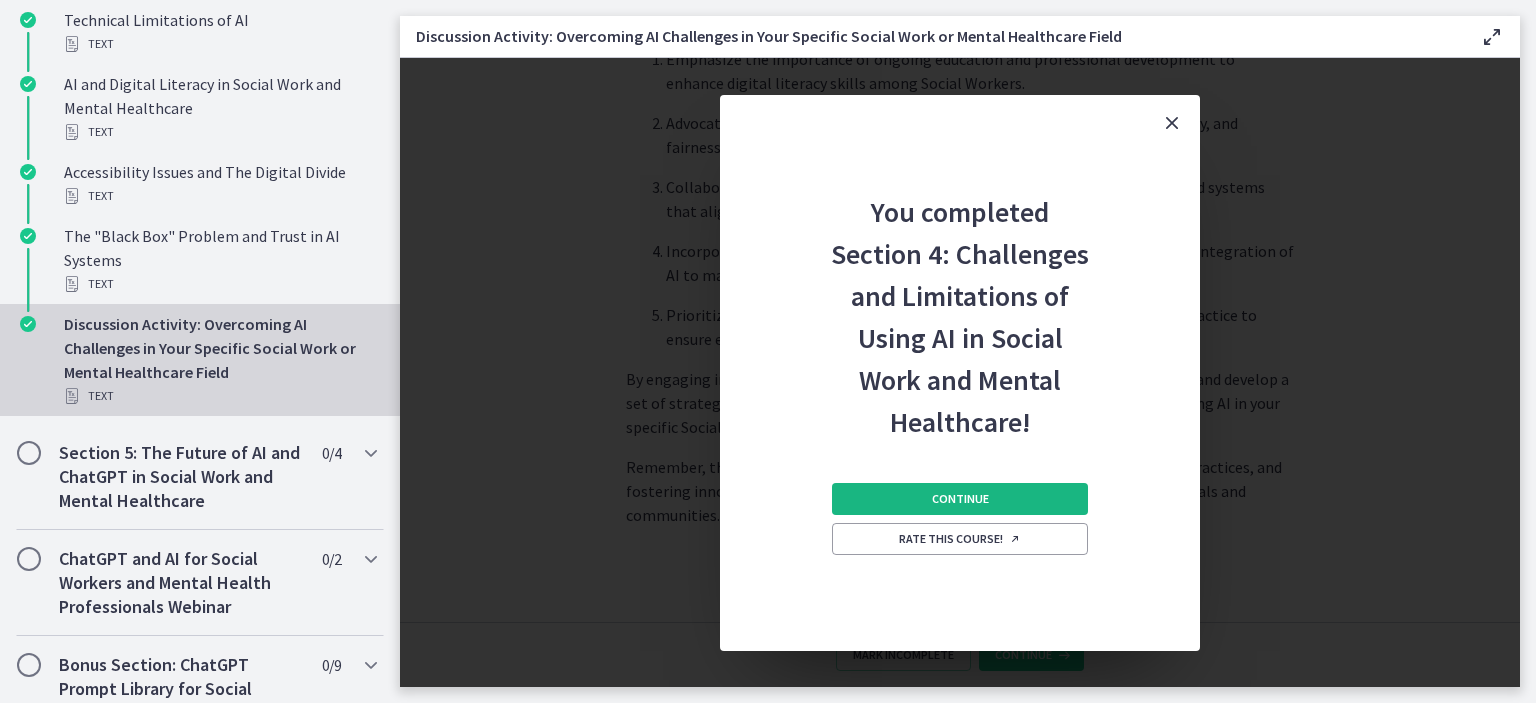click on "Continue" at bounding box center [960, 499] 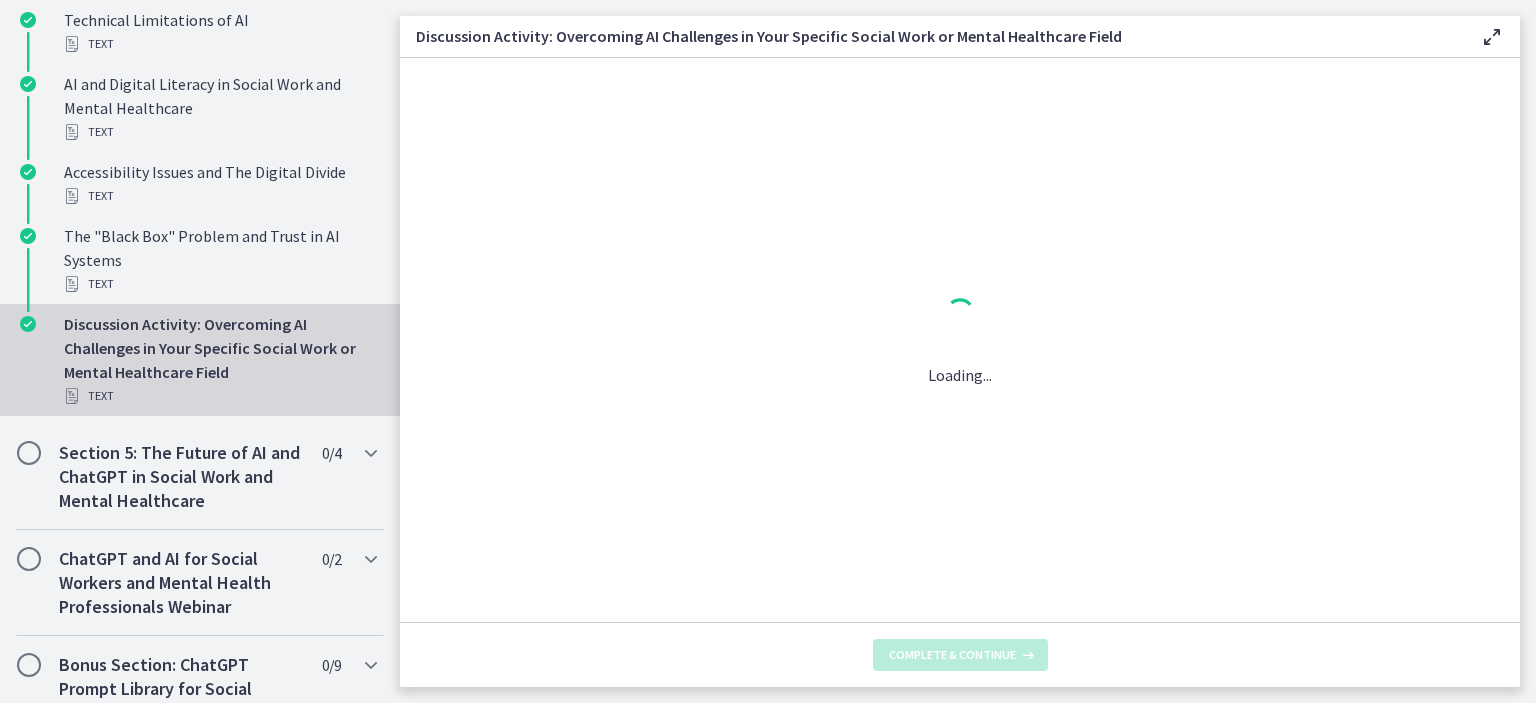 scroll, scrollTop: 0, scrollLeft: 0, axis: both 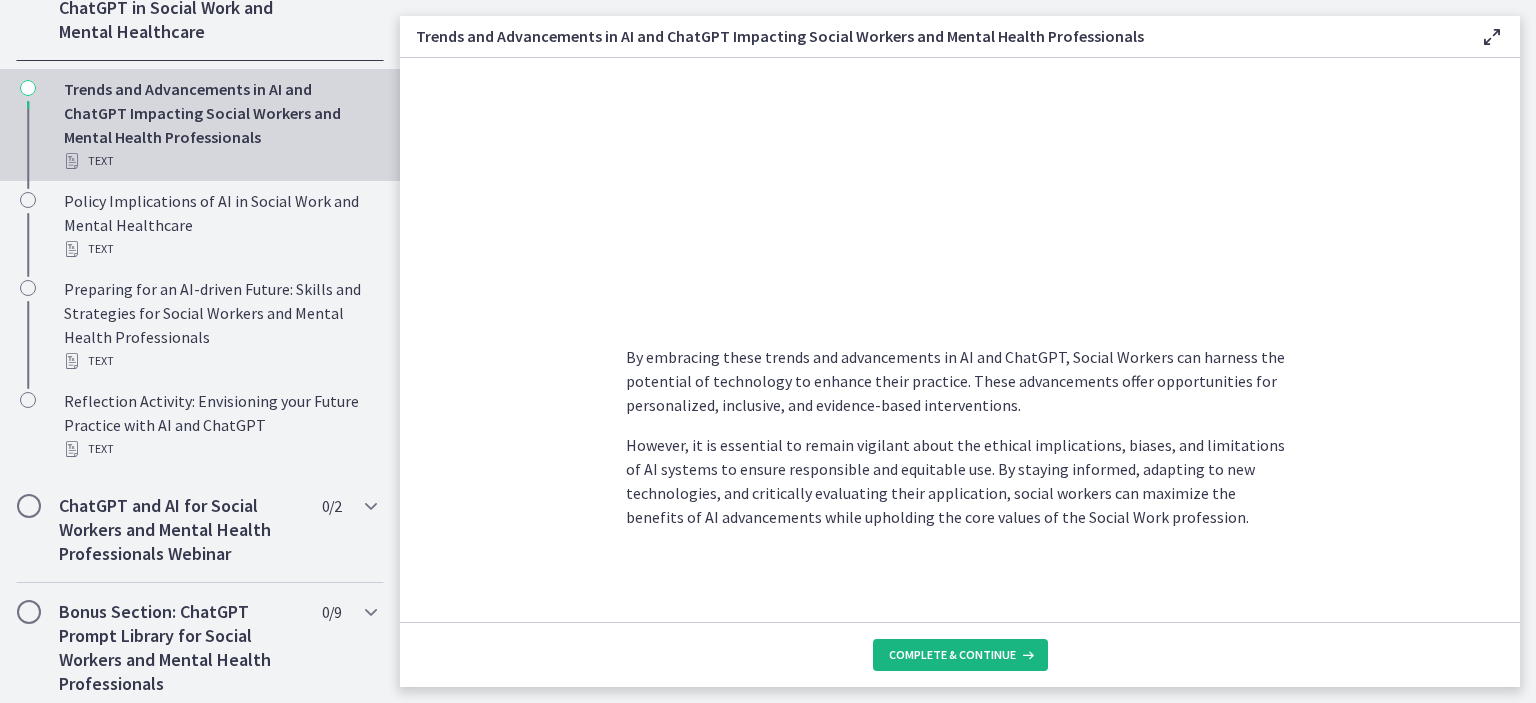 click on "Complete & continue" at bounding box center (952, 655) 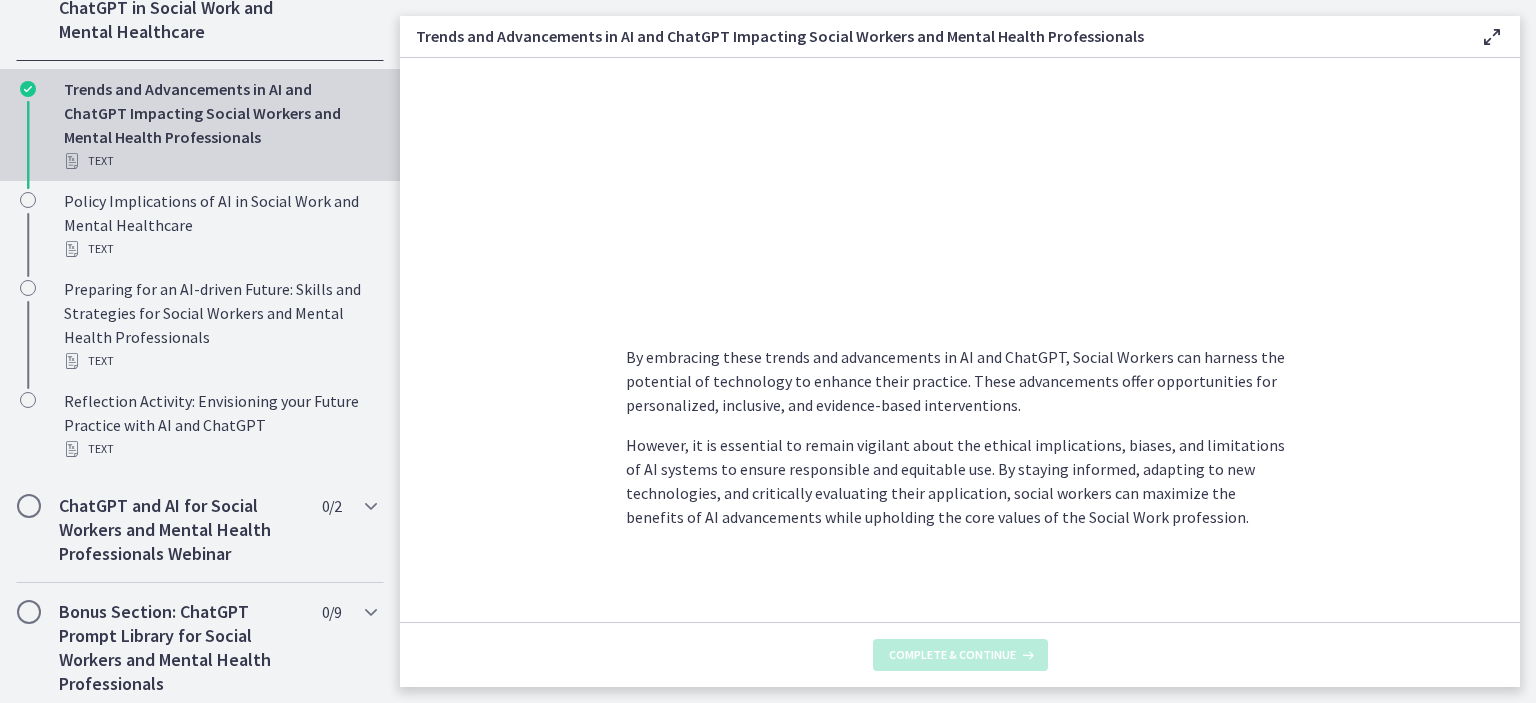 scroll, scrollTop: 0, scrollLeft: 0, axis: both 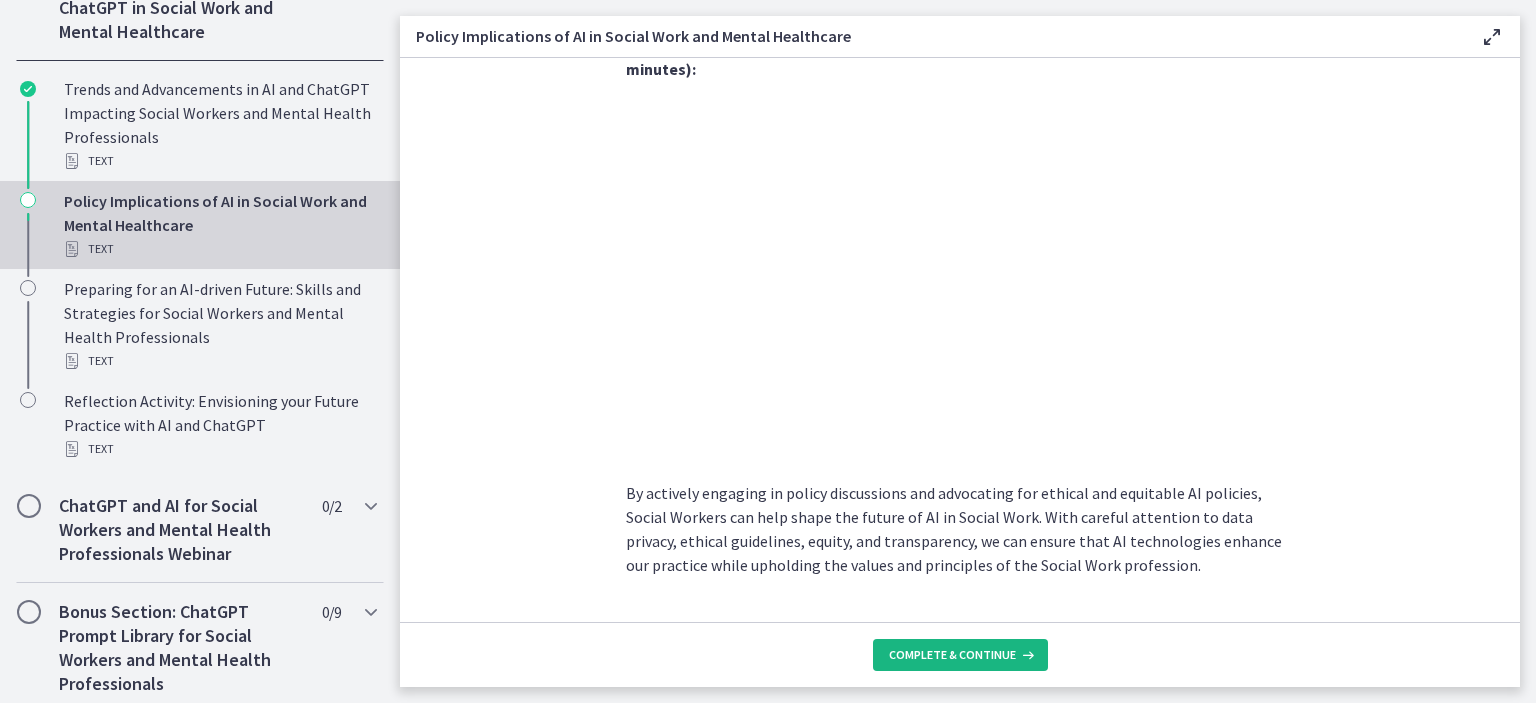 click on "Complete & continue" at bounding box center (952, 655) 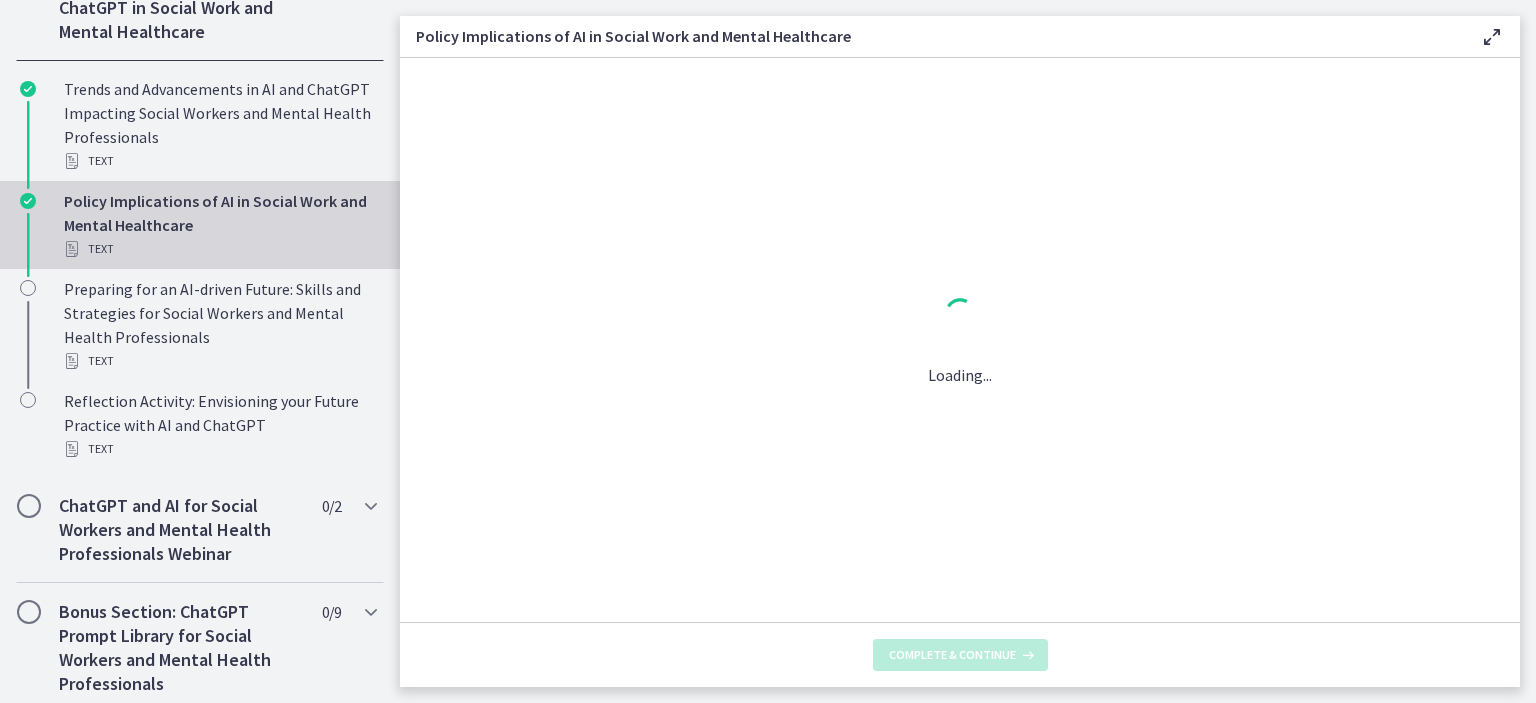 scroll, scrollTop: 0, scrollLeft: 0, axis: both 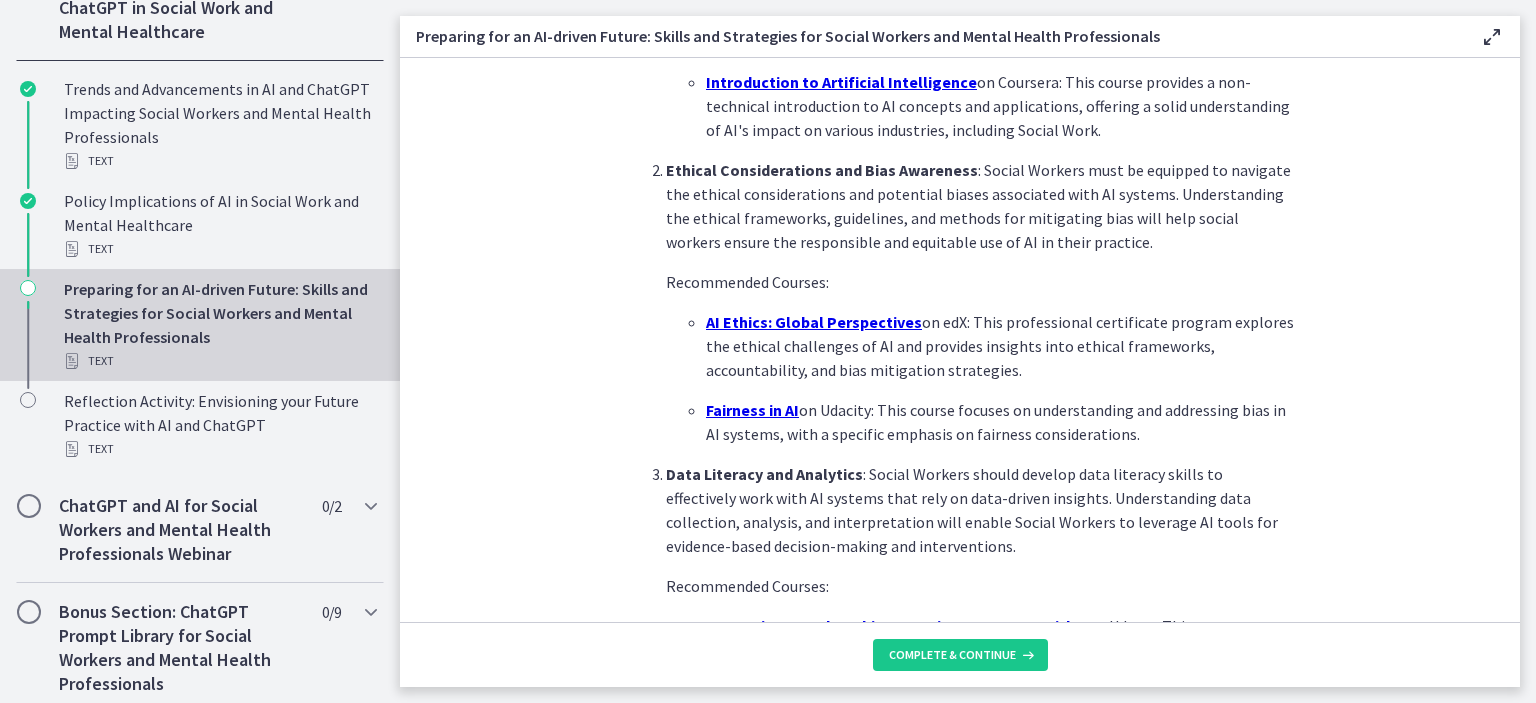 click on "Introduction to Artificial Intelligence" at bounding box center [841, 82] 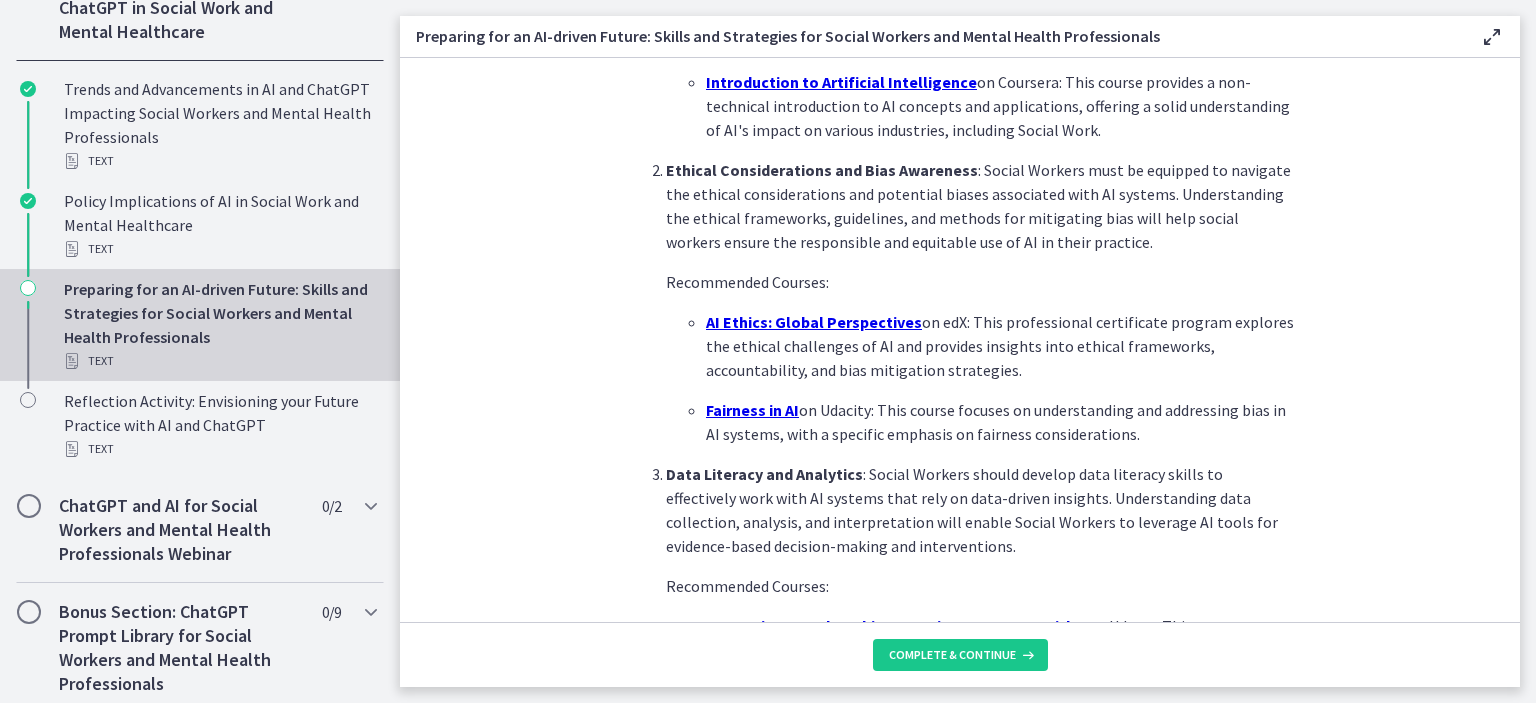 click on "AI Ethics: Global Perspectives" at bounding box center [814, 322] 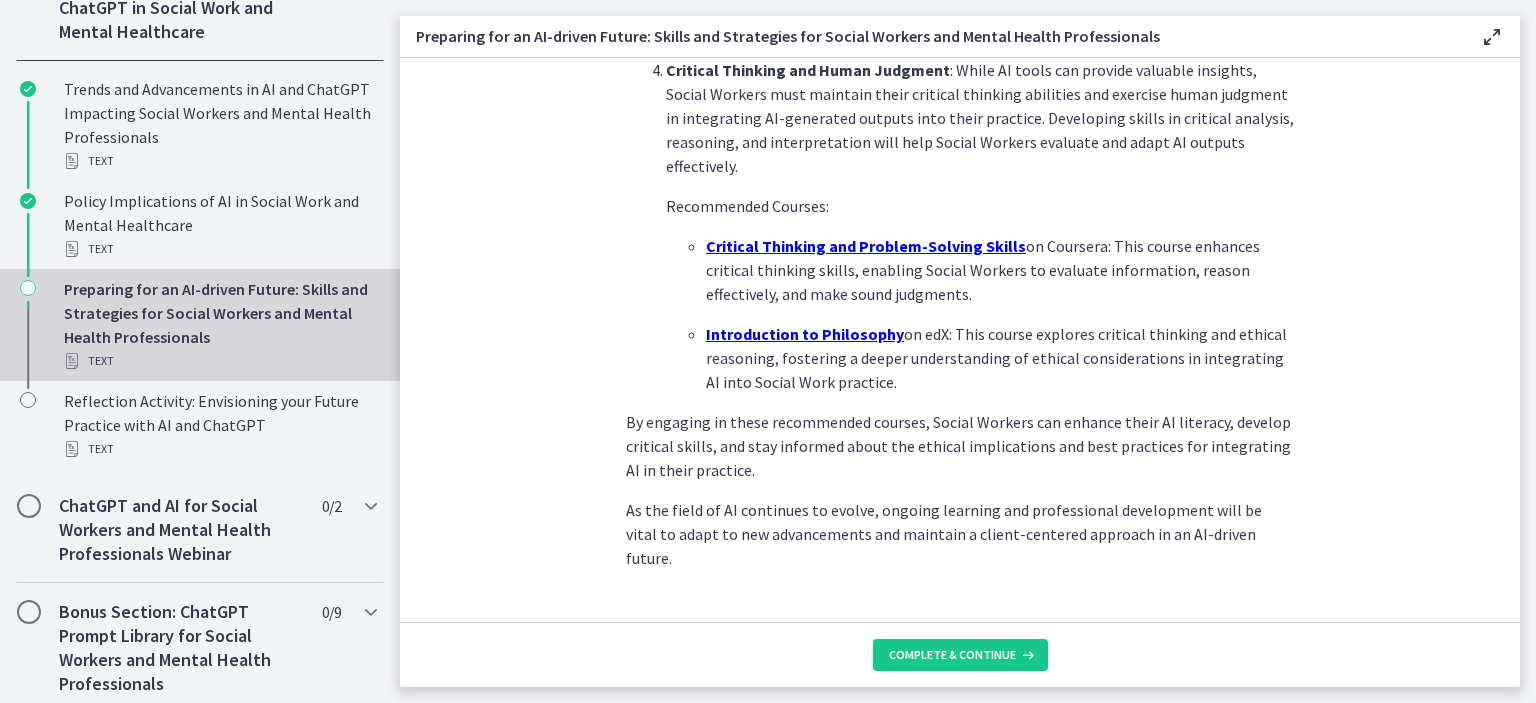 scroll, scrollTop: 1451, scrollLeft: 0, axis: vertical 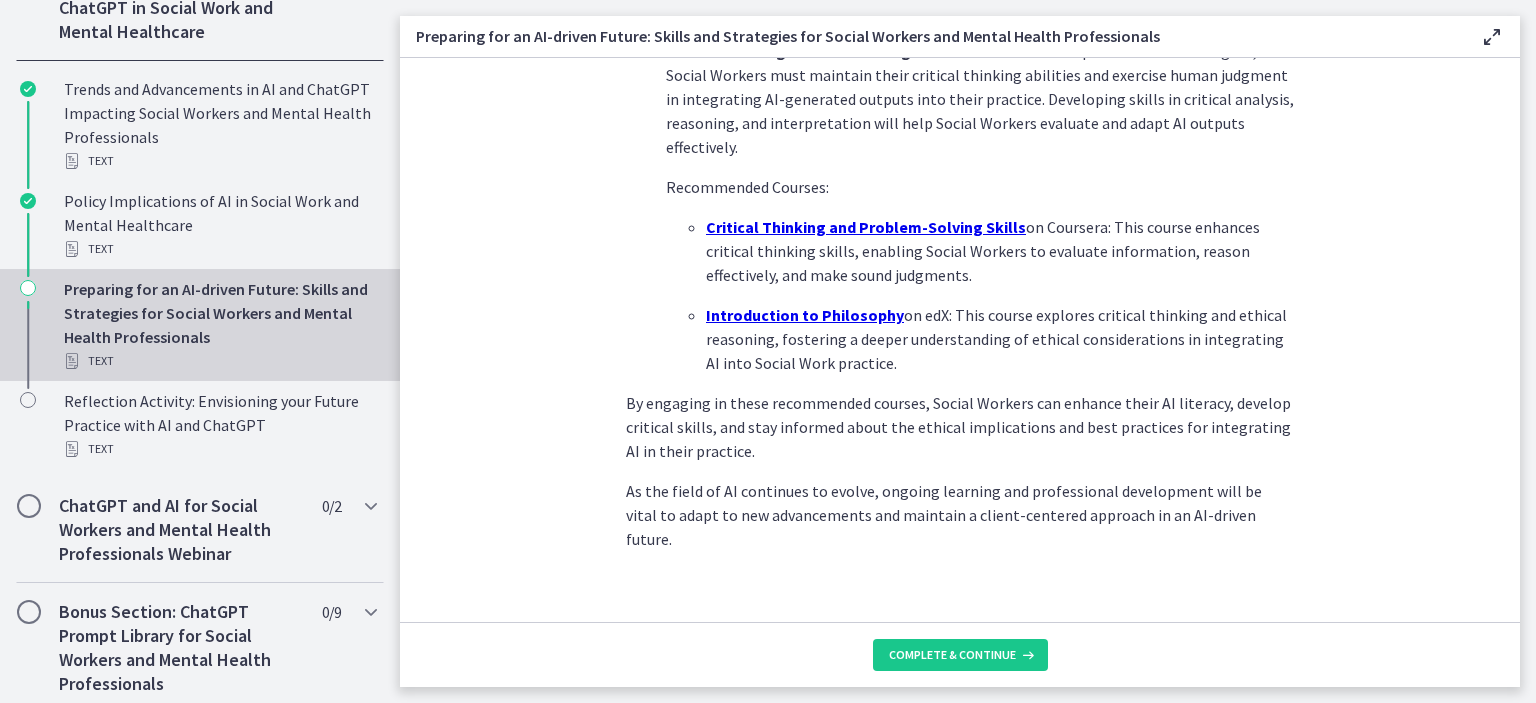 click on "Introduction to Philosophy" at bounding box center (805, 315) 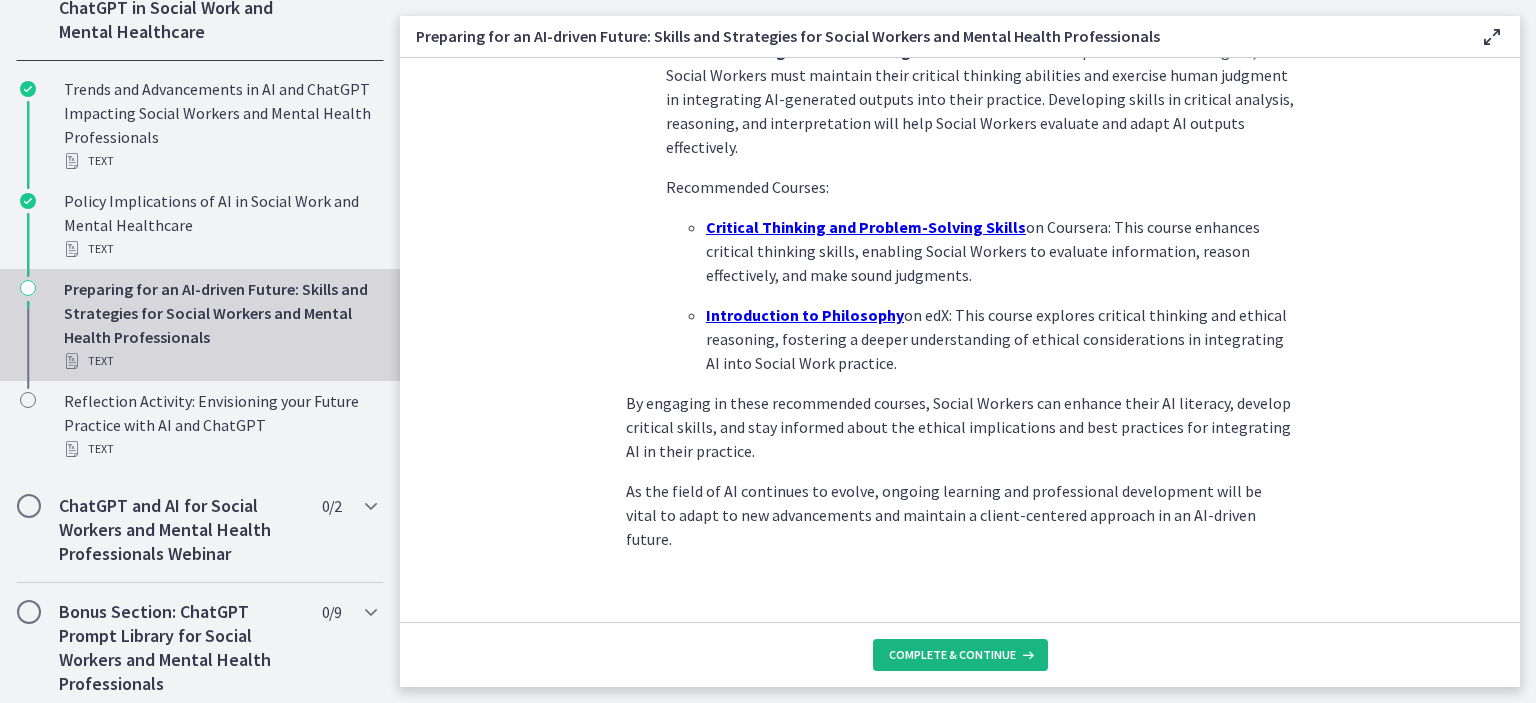 click on "Complete & continue" at bounding box center (952, 655) 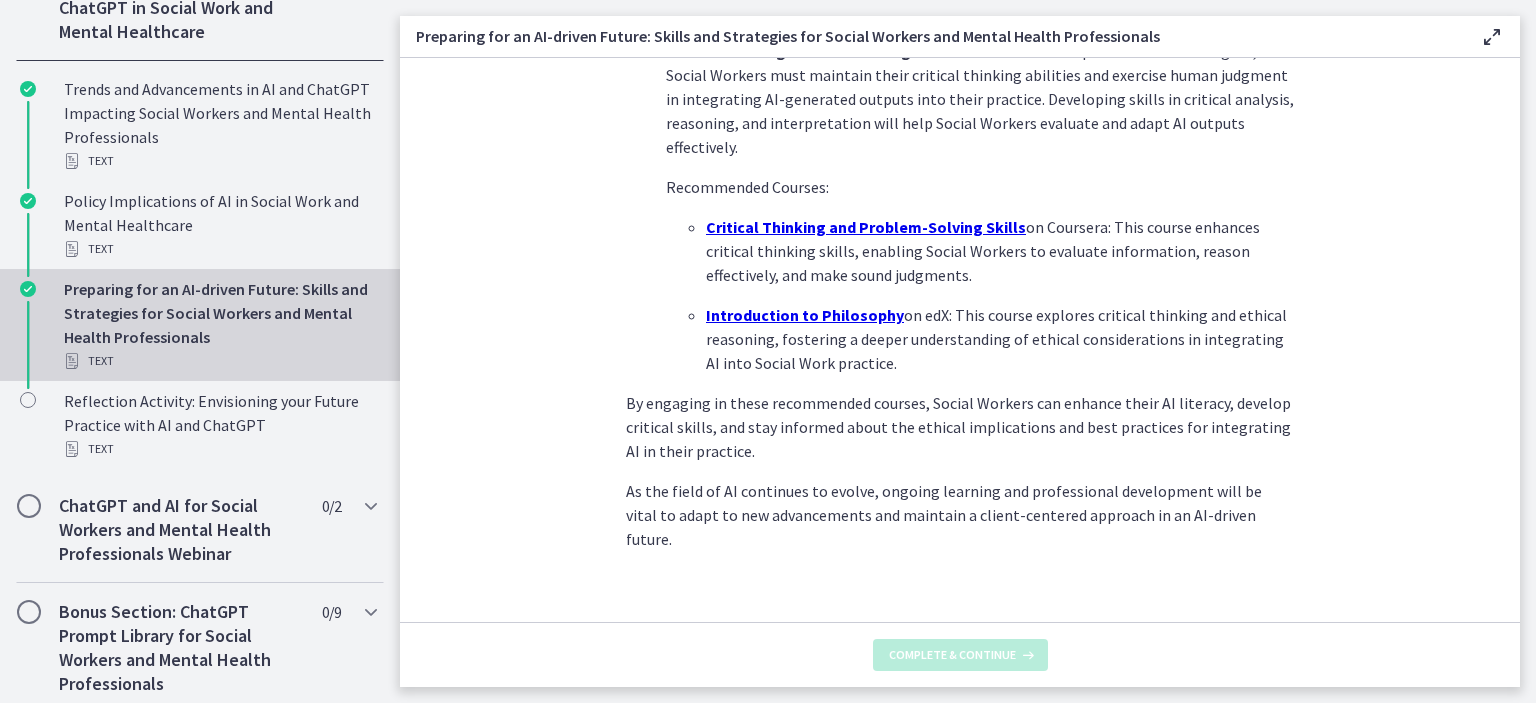 scroll, scrollTop: 0, scrollLeft: 0, axis: both 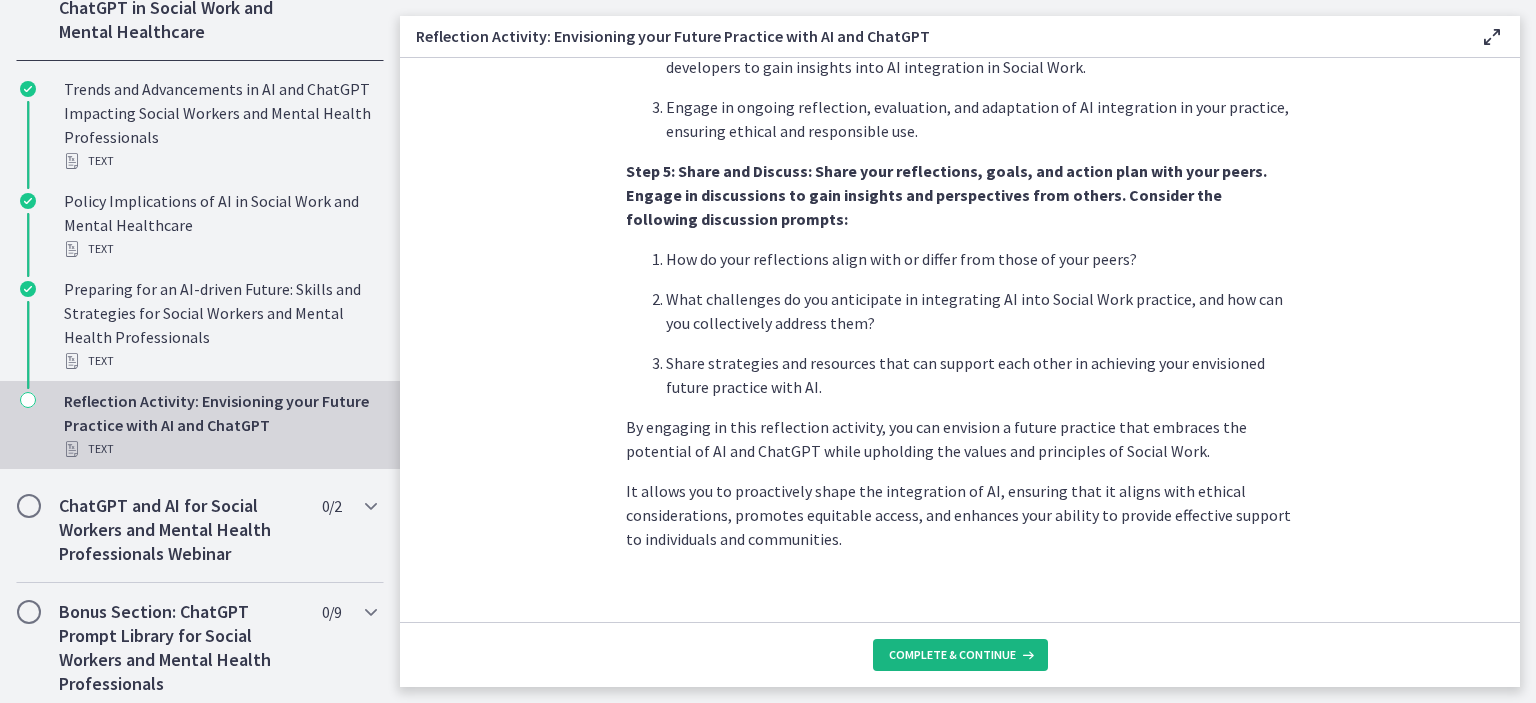 click on "Complete & continue" at bounding box center (952, 655) 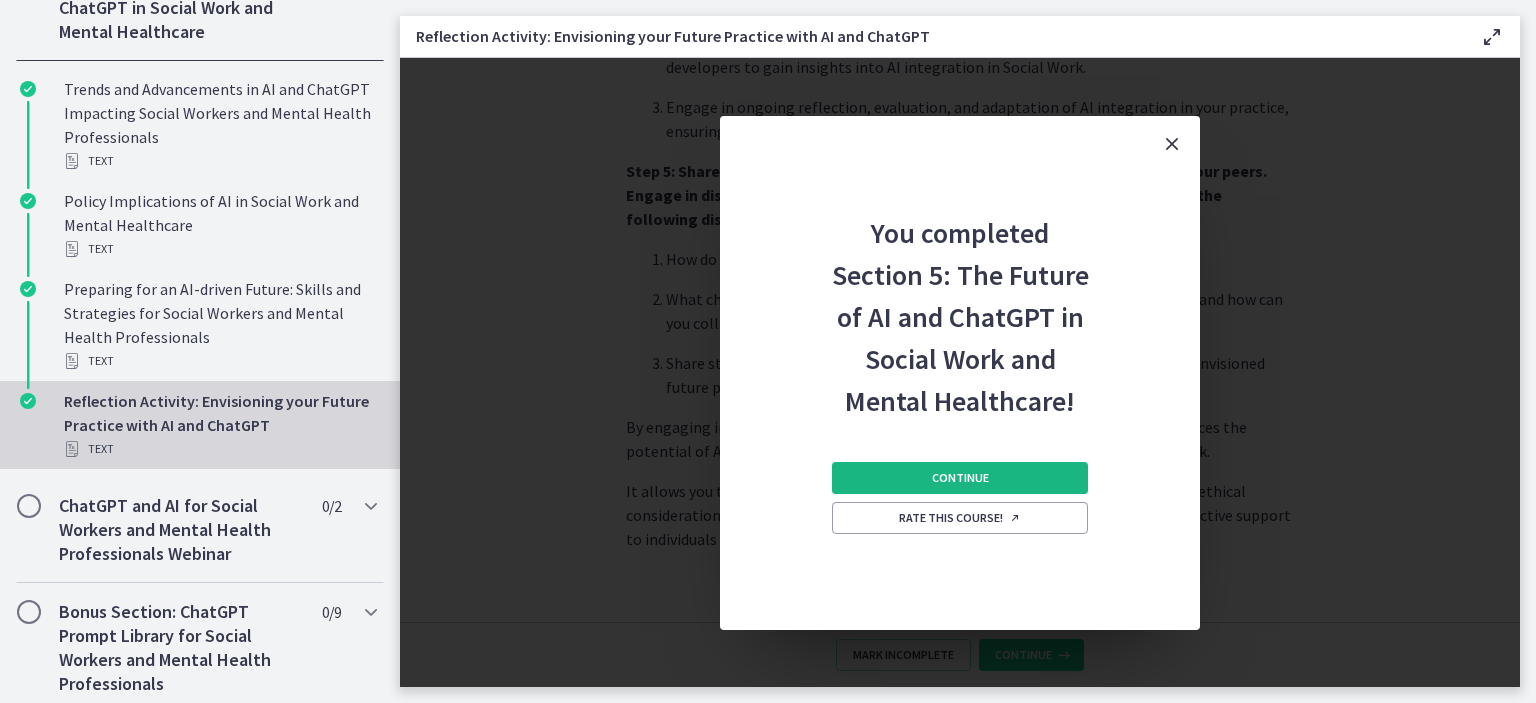 click on "Continue" at bounding box center [960, 478] 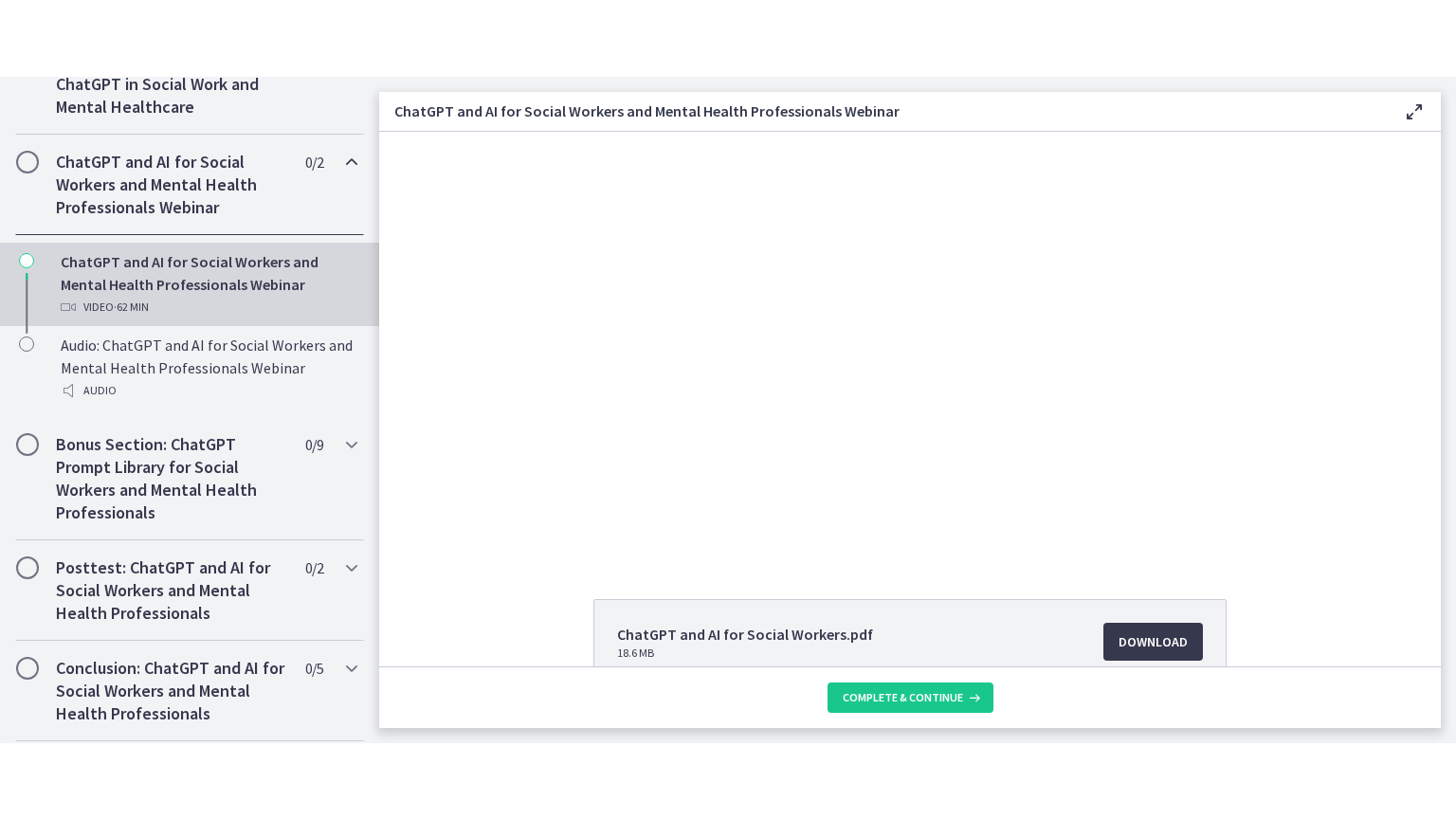 scroll, scrollTop: 0, scrollLeft: 0, axis: both 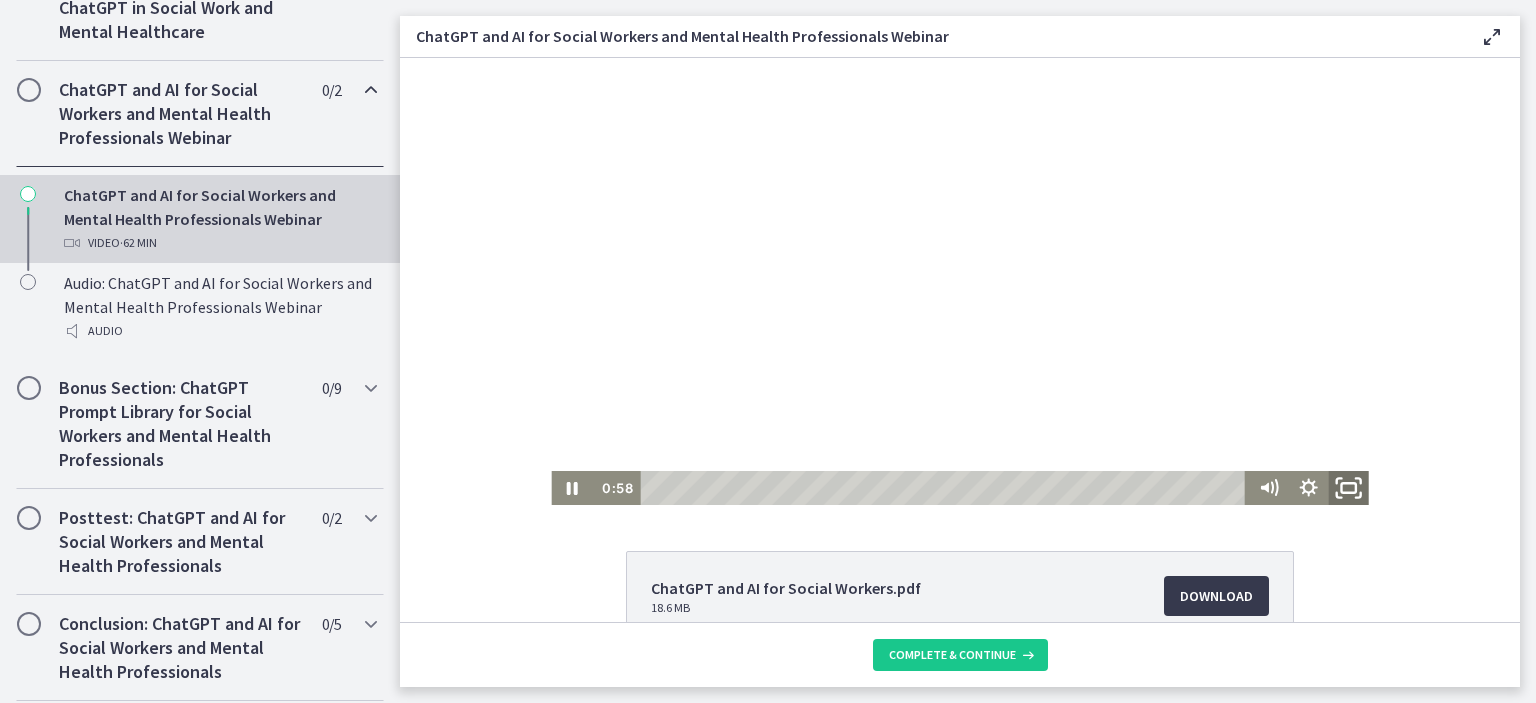 click 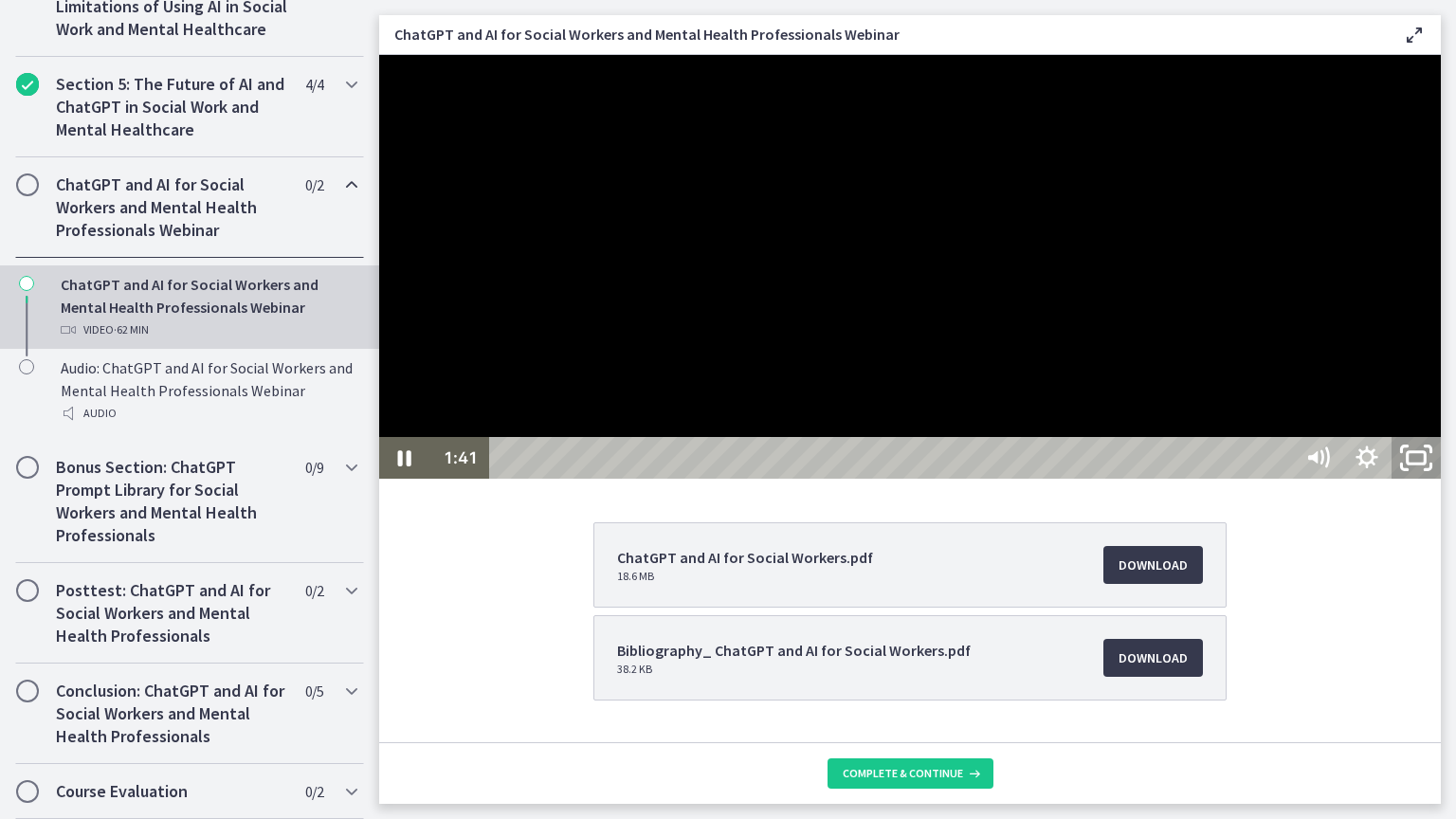 click 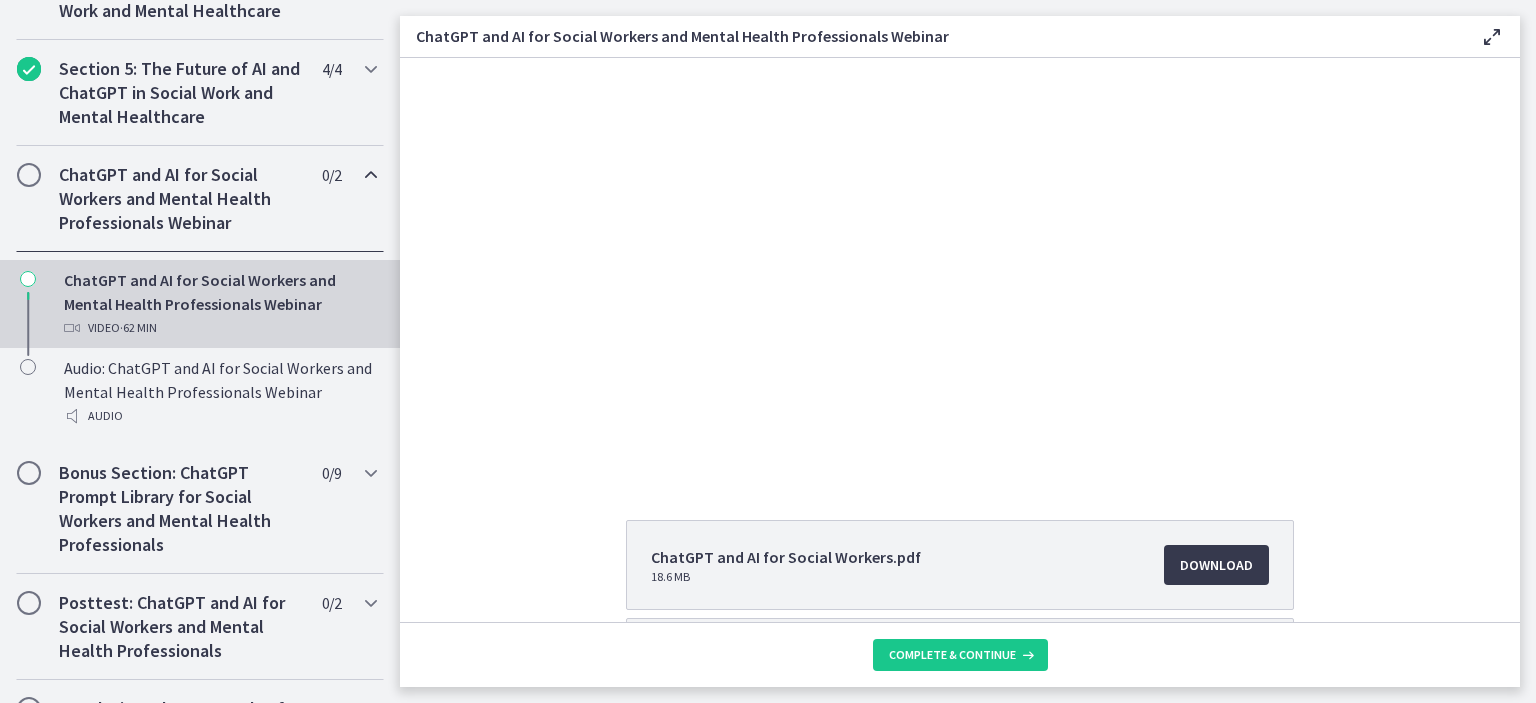 scroll, scrollTop: 0, scrollLeft: 0, axis: both 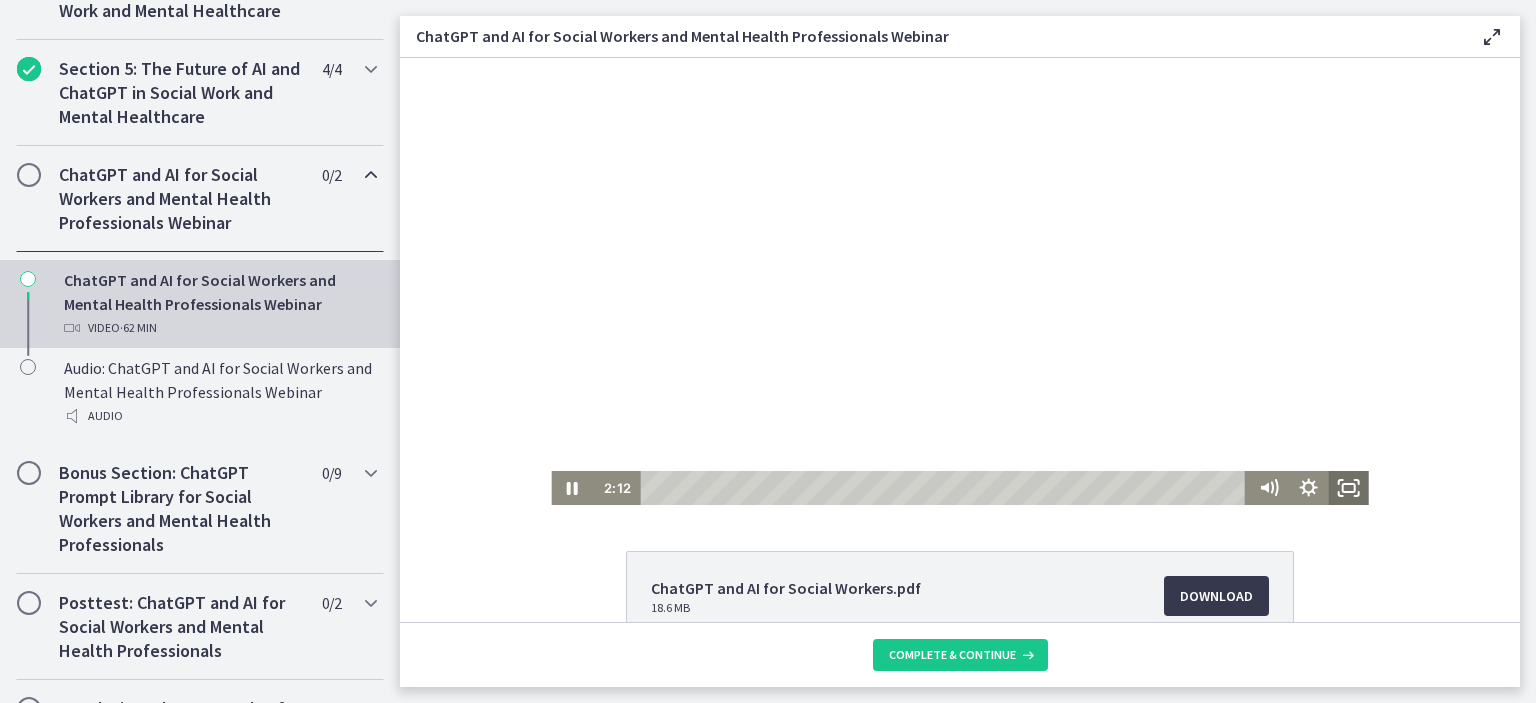 click 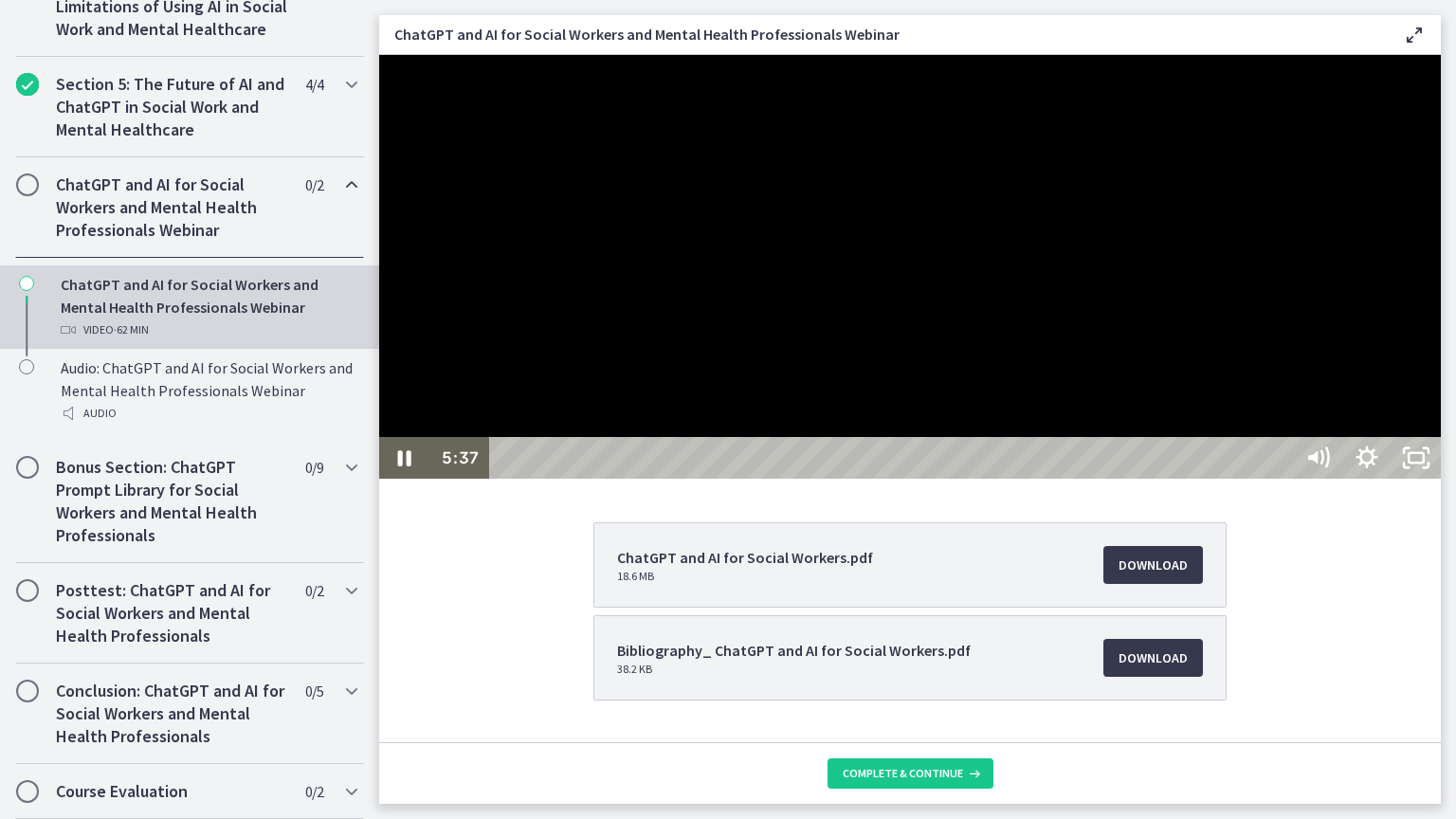 drag, startPoint x: 1008, startPoint y: 533, endPoint x: 1221, endPoint y: 491, distance: 217.10136 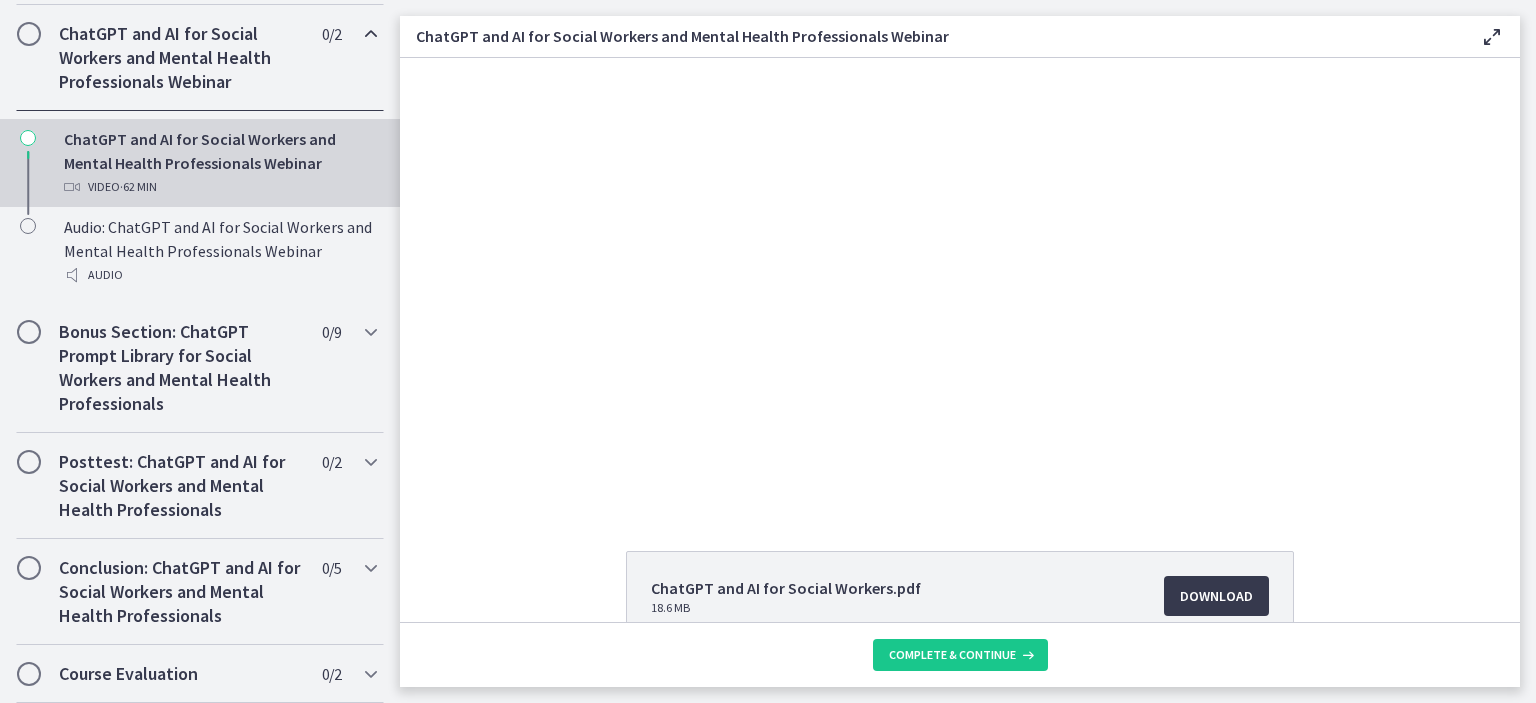 scroll, scrollTop: 1025, scrollLeft: 0, axis: vertical 